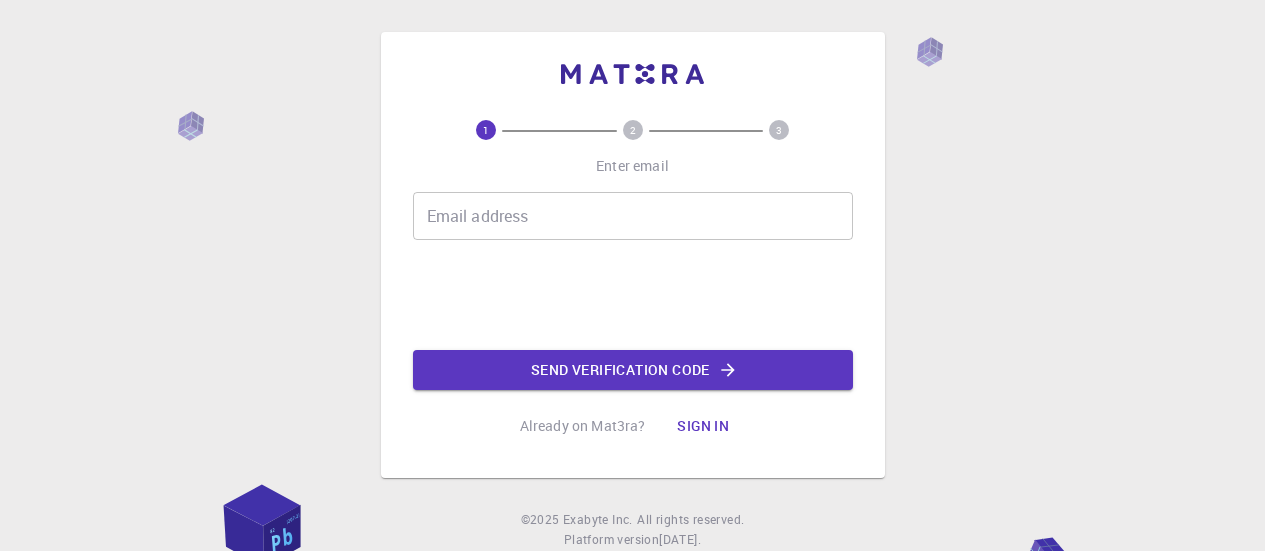 scroll, scrollTop: 0, scrollLeft: 0, axis: both 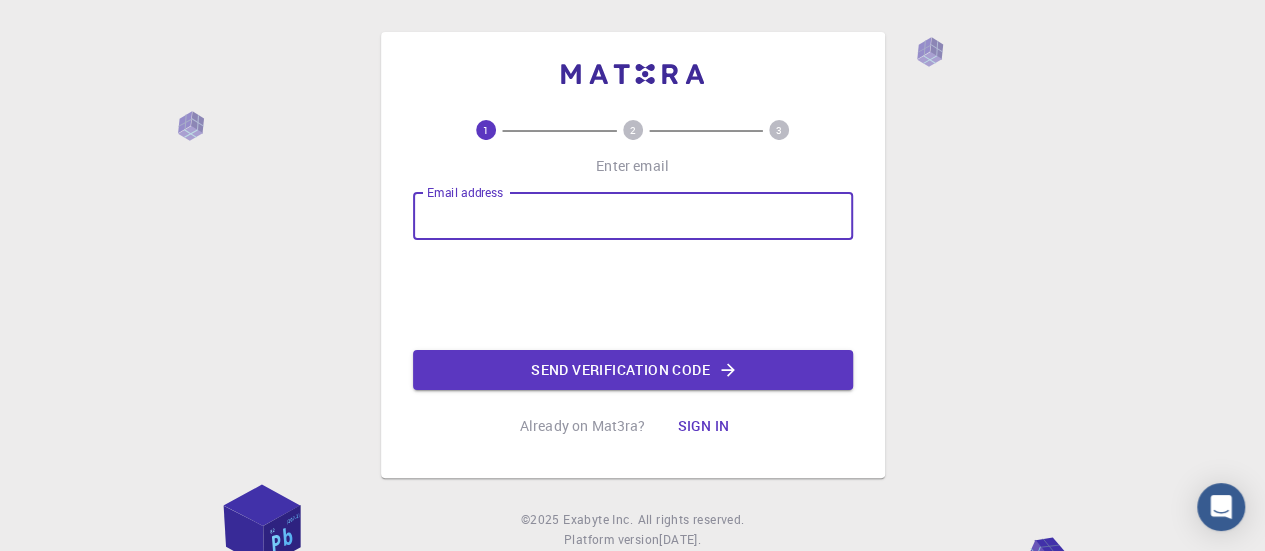 click on "Email address" at bounding box center (633, 216) 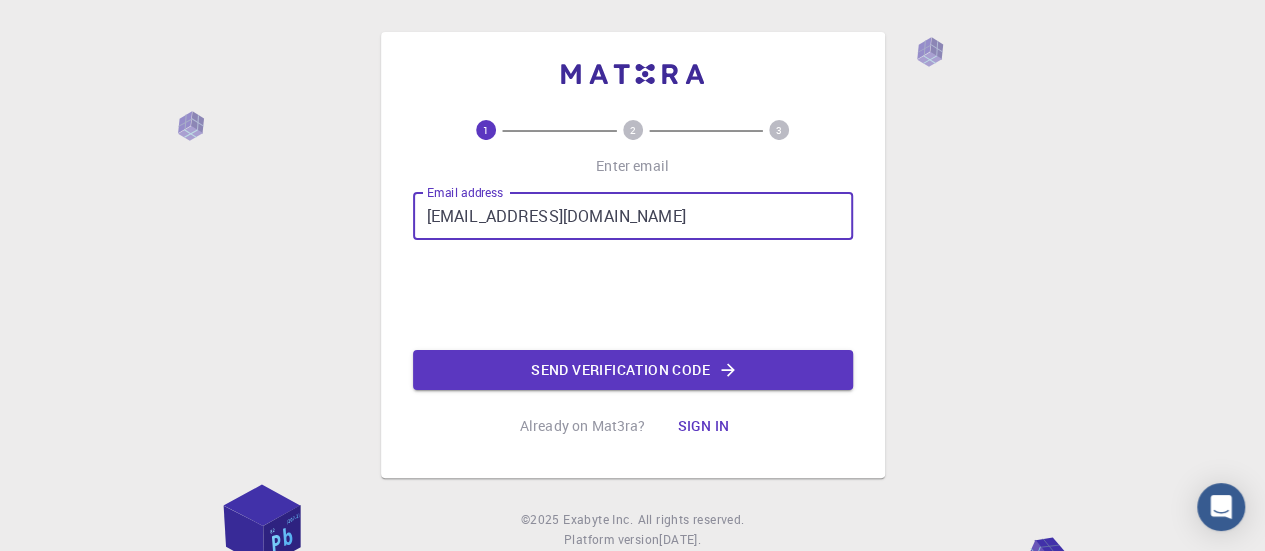 click on "[EMAIL_ADDRESS][DOMAIN_NAME]" at bounding box center [633, 216] 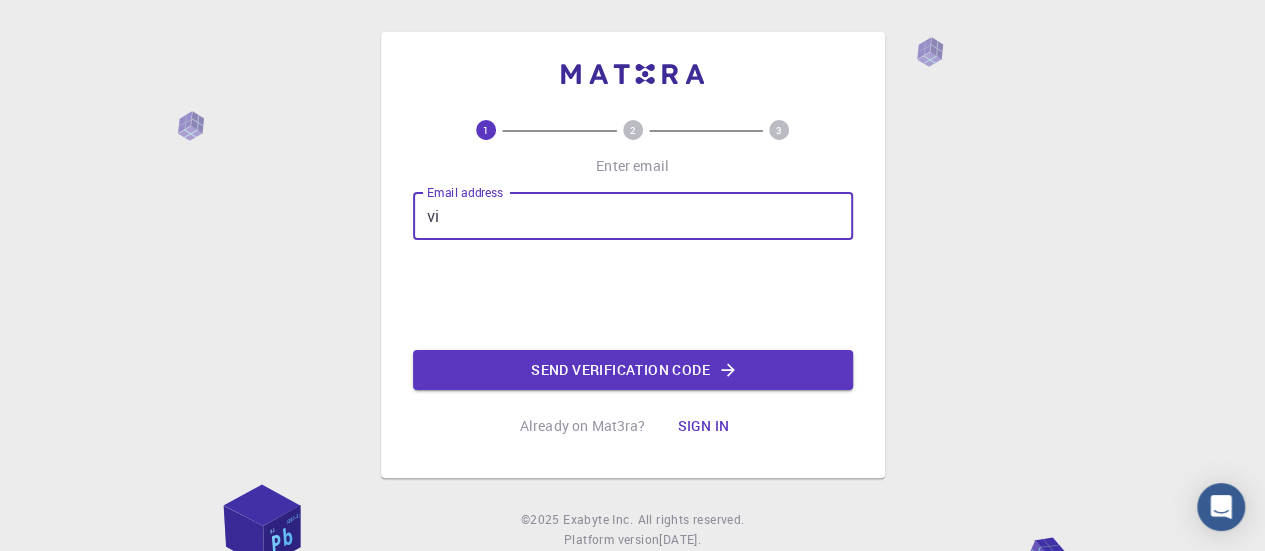 type on "v" 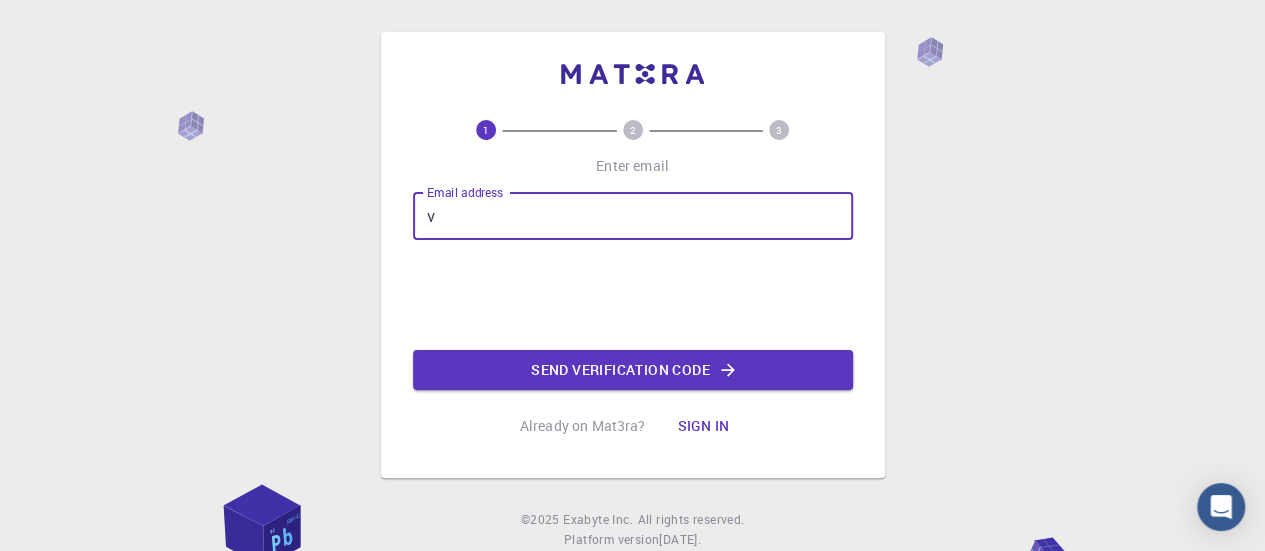type on "[EMAIL_ADDRESS][DOMAIN_NAME]" 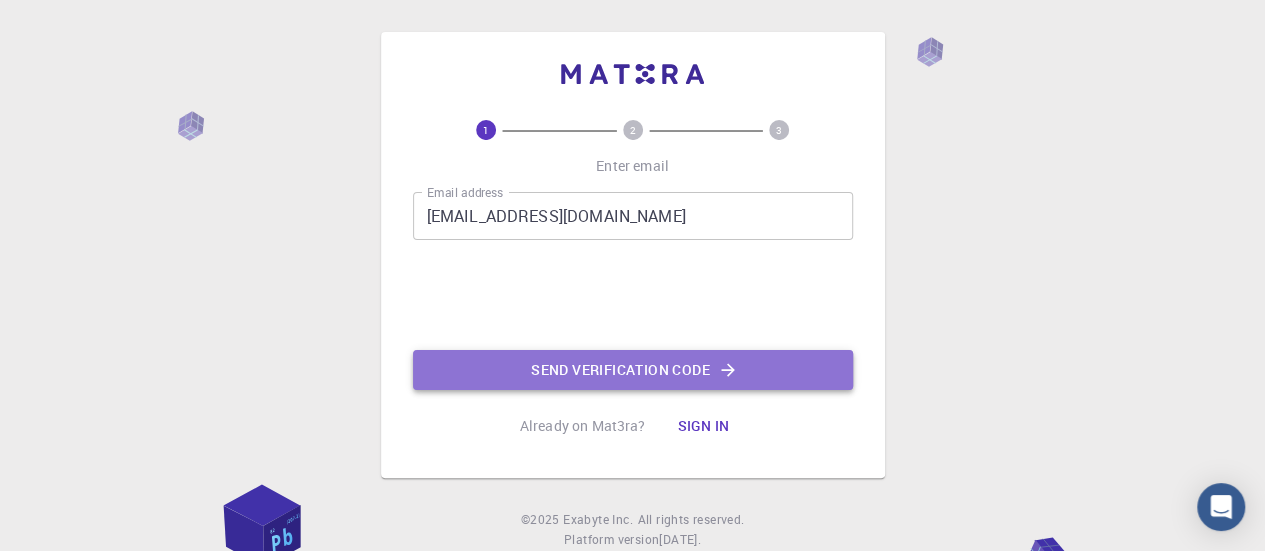 click on "Send verification code" 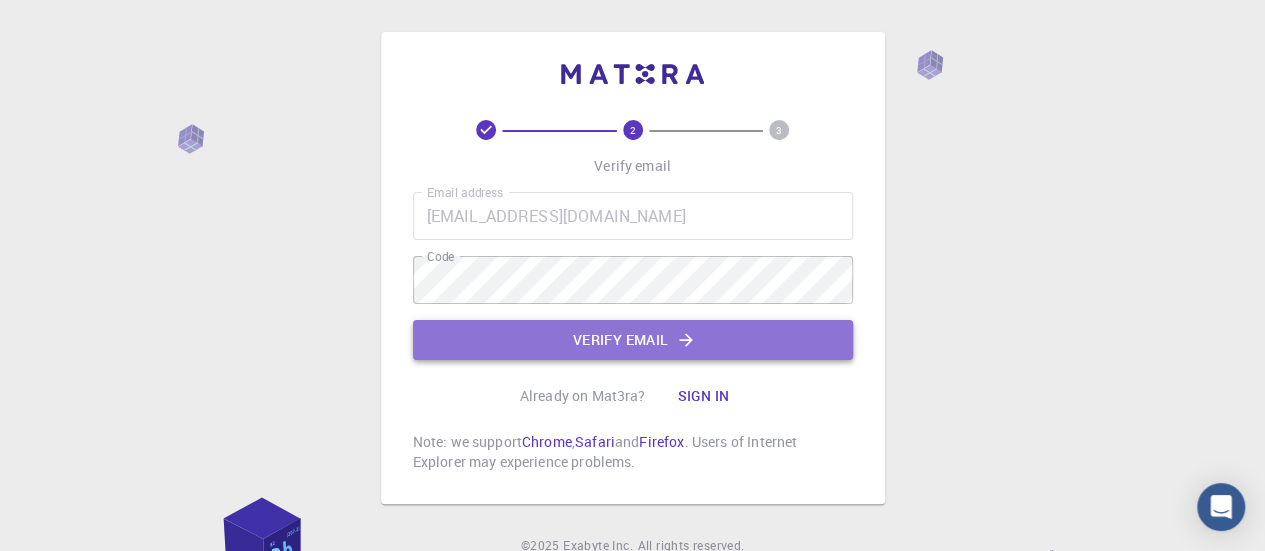 click on "Verify email" 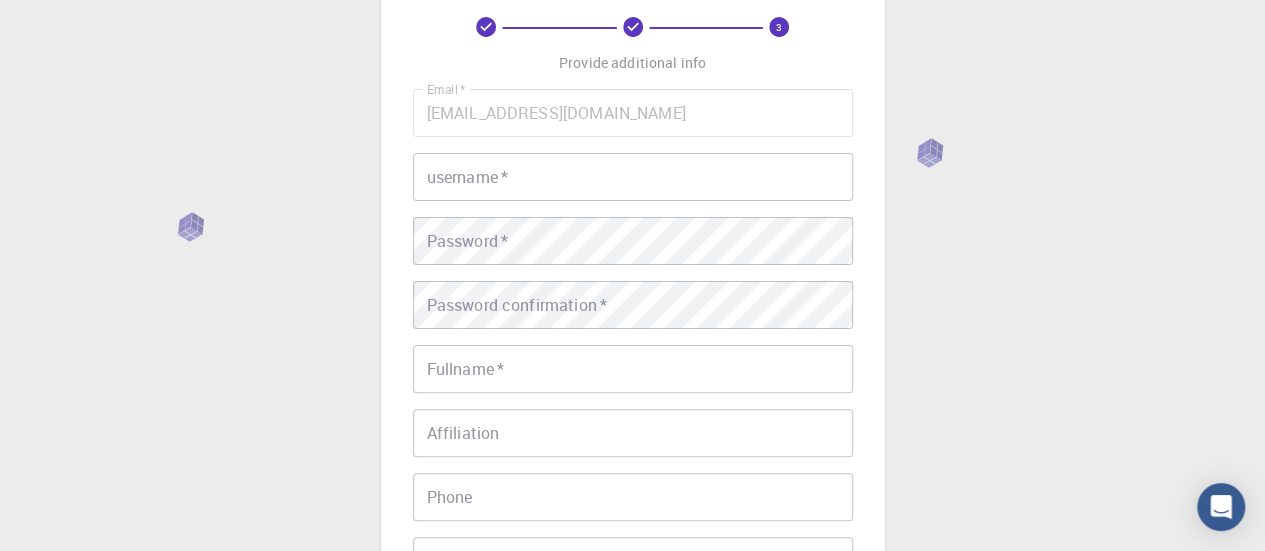 scroll, scrollTop: 74, scrollLeft: 0, axis: vertical 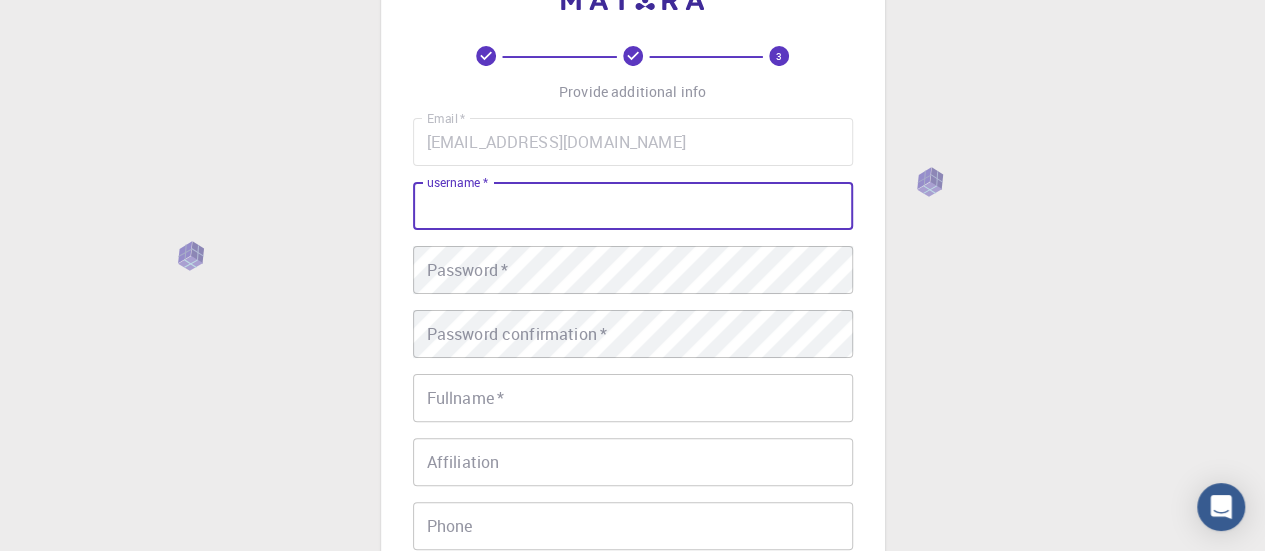 click on "username   *" at bounding box center (633, 206) 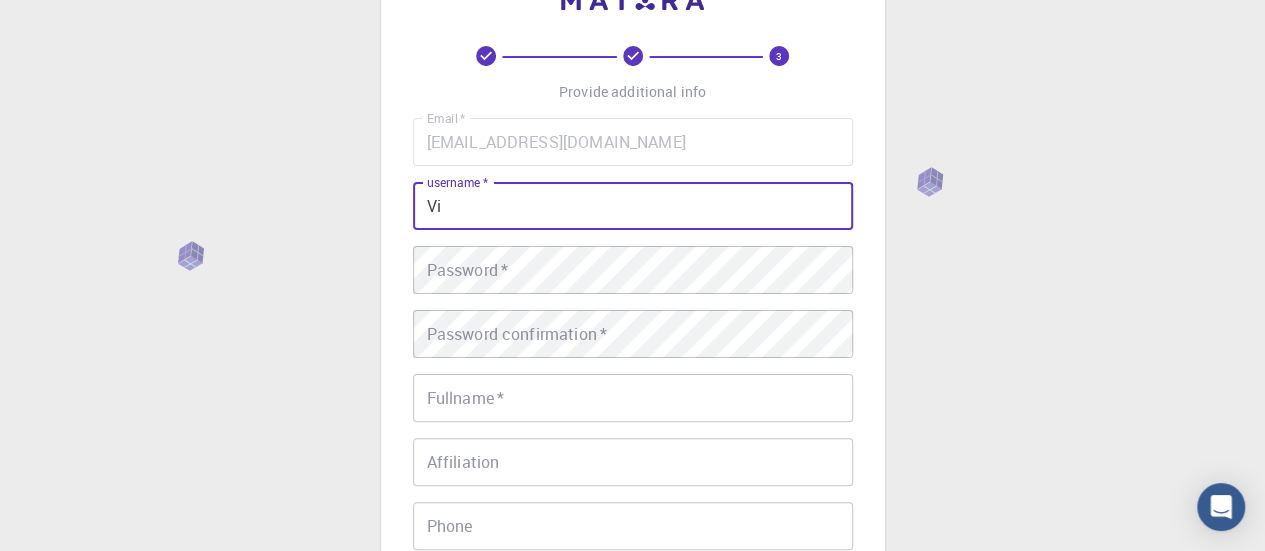 type on "V" 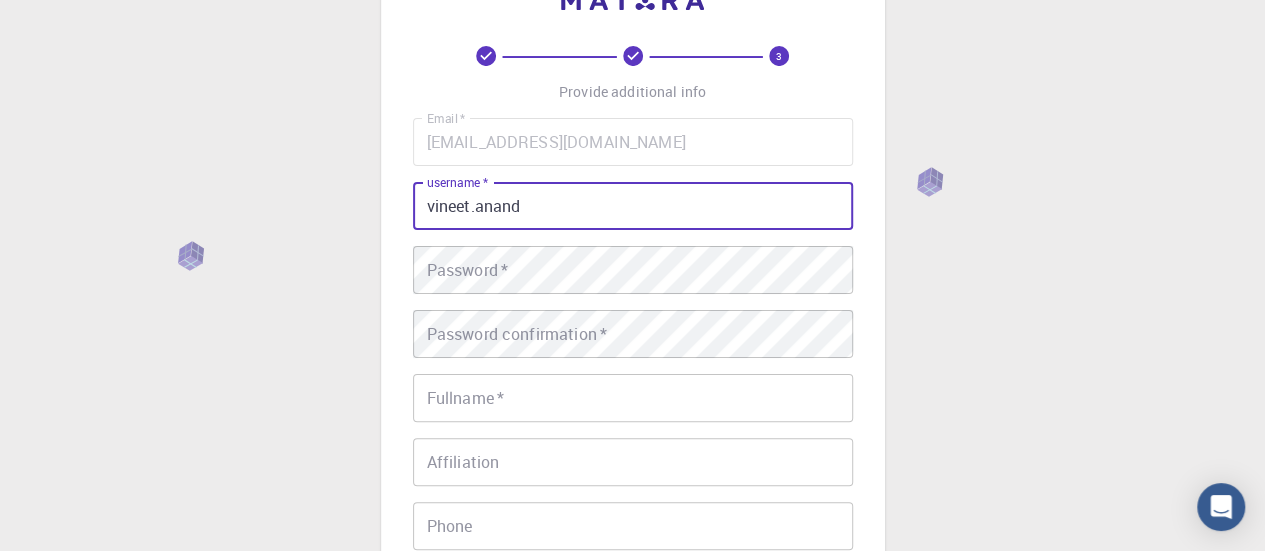 type on "vineet.anand" 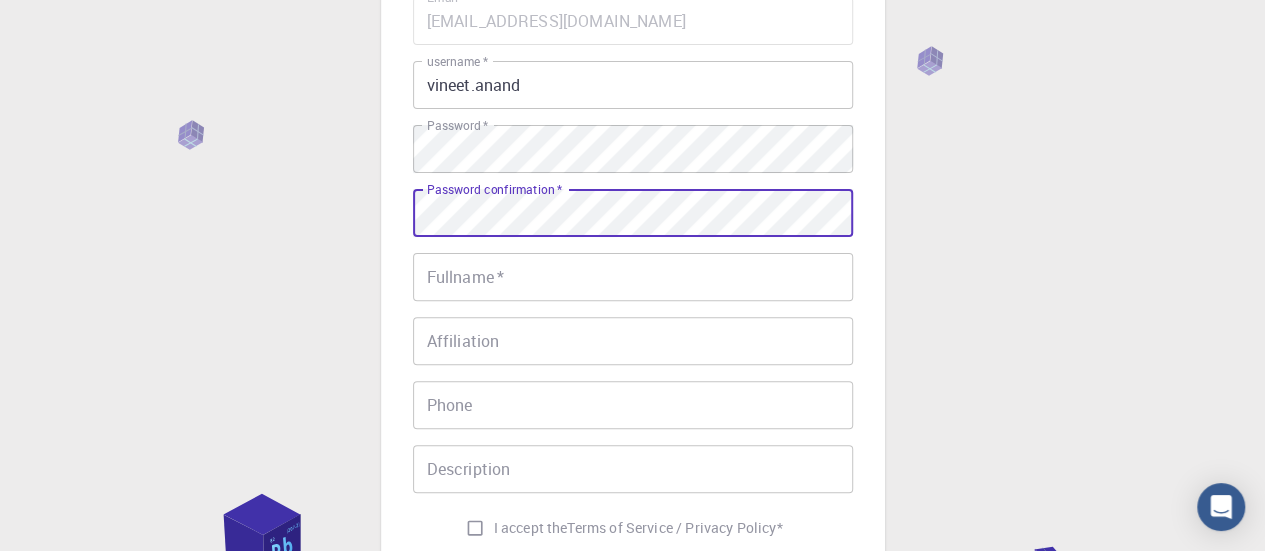 scroll, scrollTop: 197, scrollLeft: 0, axis: vertical 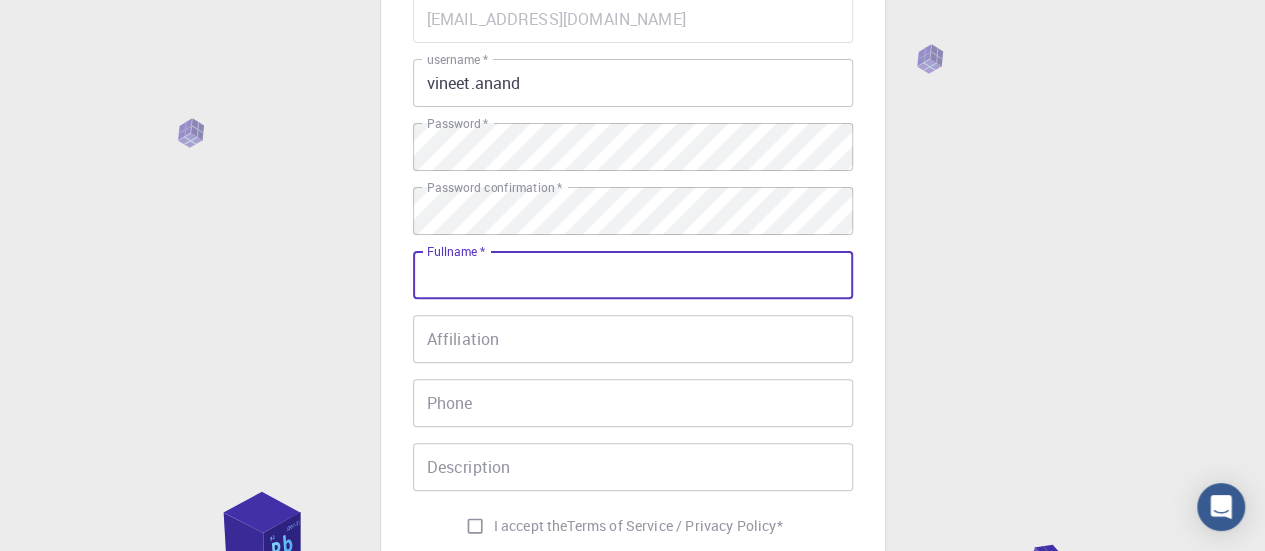 click on "Fullname   *" at bounding box center [633, 275] 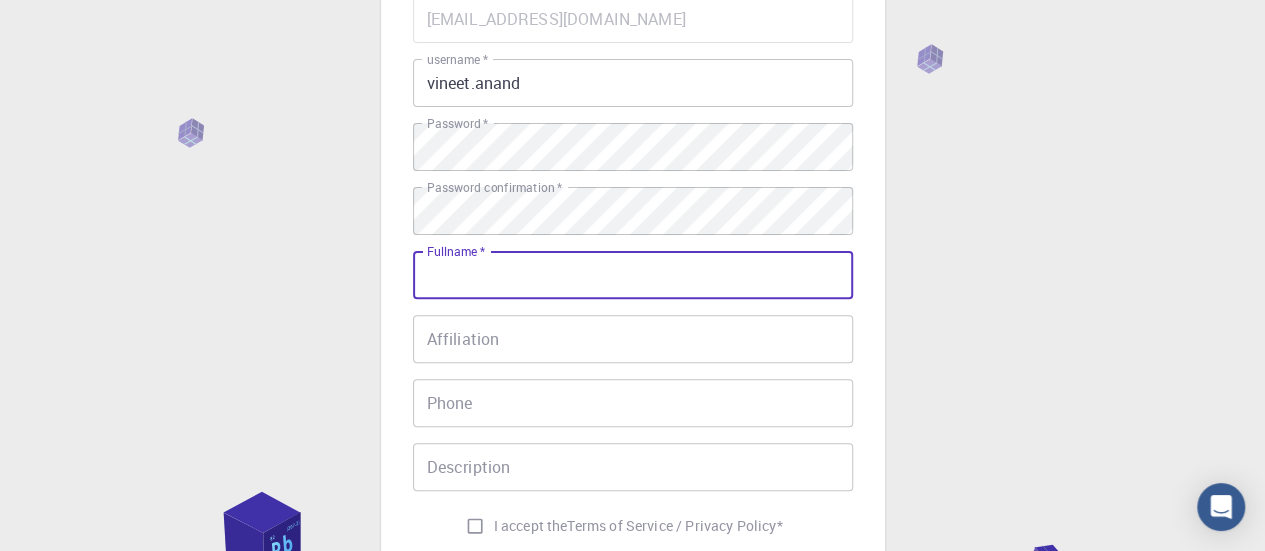 type on "[PERSON_NAME]" 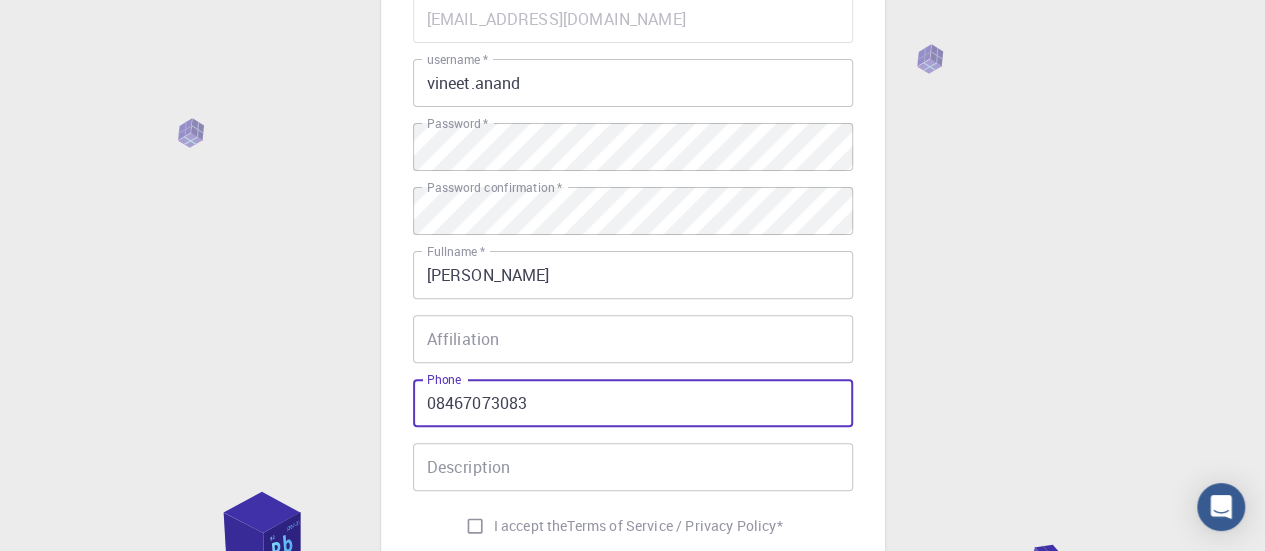 click on "08467073083" at bounding box center (633, 403) 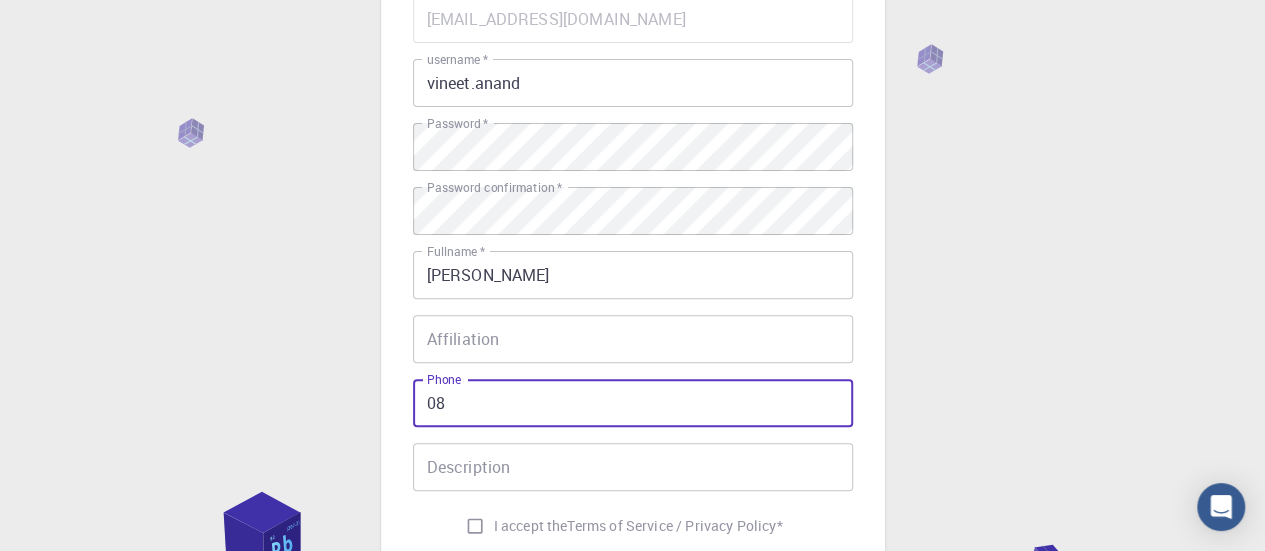 type on "0" 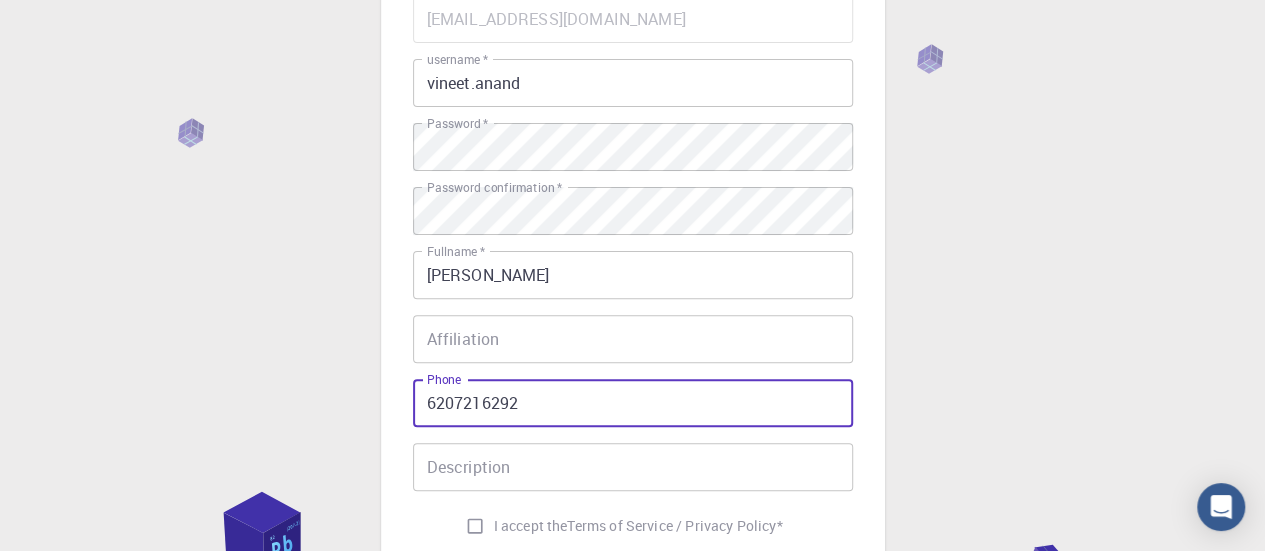 type on "6207216292" 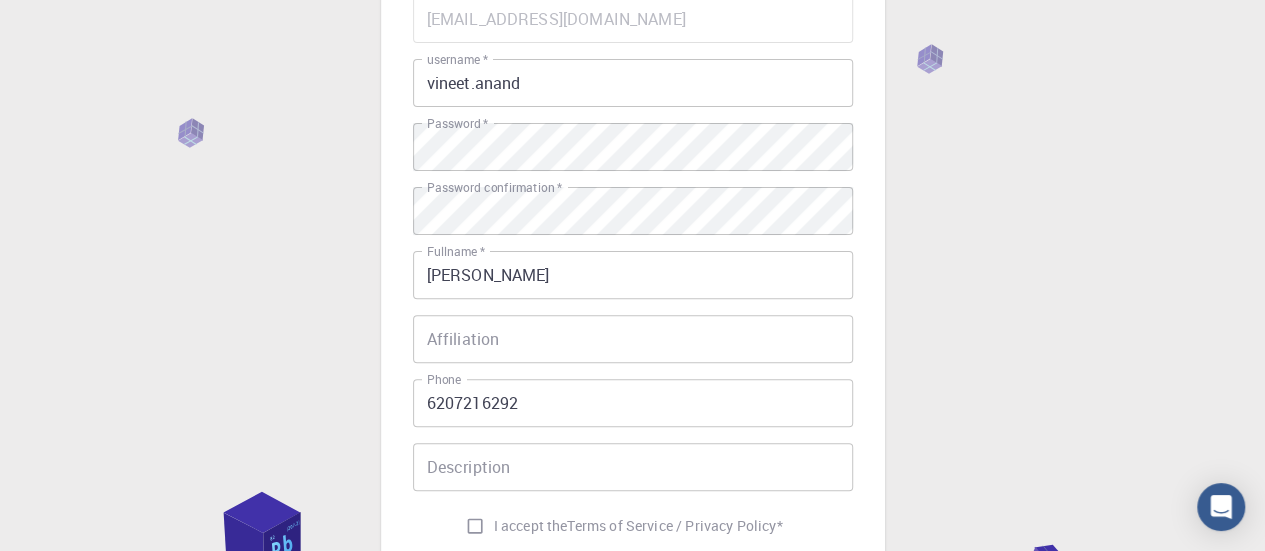 click on "3 Provide additional info Email   * [EMAIL_ADDRESS][DOMAIN_NAME] Email   * username   * vineet.anand username   * Password   * Password   * Password confirmation   * Password confirmation   * Fullname   * [PERSON_NAME] Fullname   * Affiliation Affiliation Phone [PHONE_NUMBER] Phone Description Description I accept the  Terms of Service / Privacy Policy  * REGISTER Already on Mat3ra? Sign in ©  2025   Exabyte Inc.   All rights reserved. Platform version  [DATE] . Documentation Video Tutorials Terms of service Privacy statement" at bounding box center (632, 312) 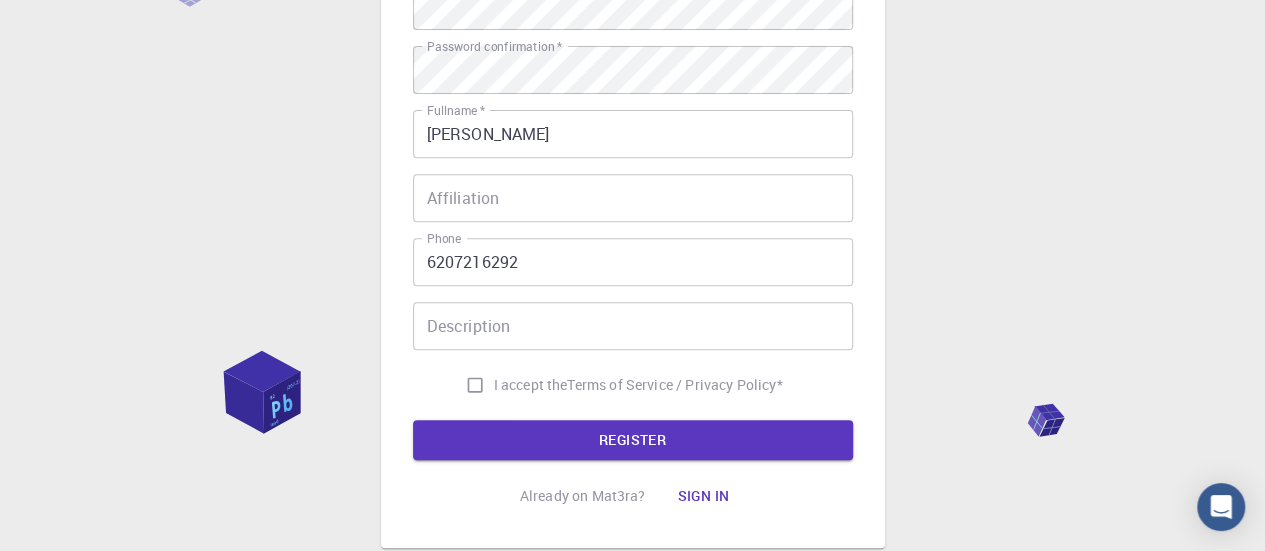 scroll, scrollTop: 339, scrollLeft: 0, axis: vertical 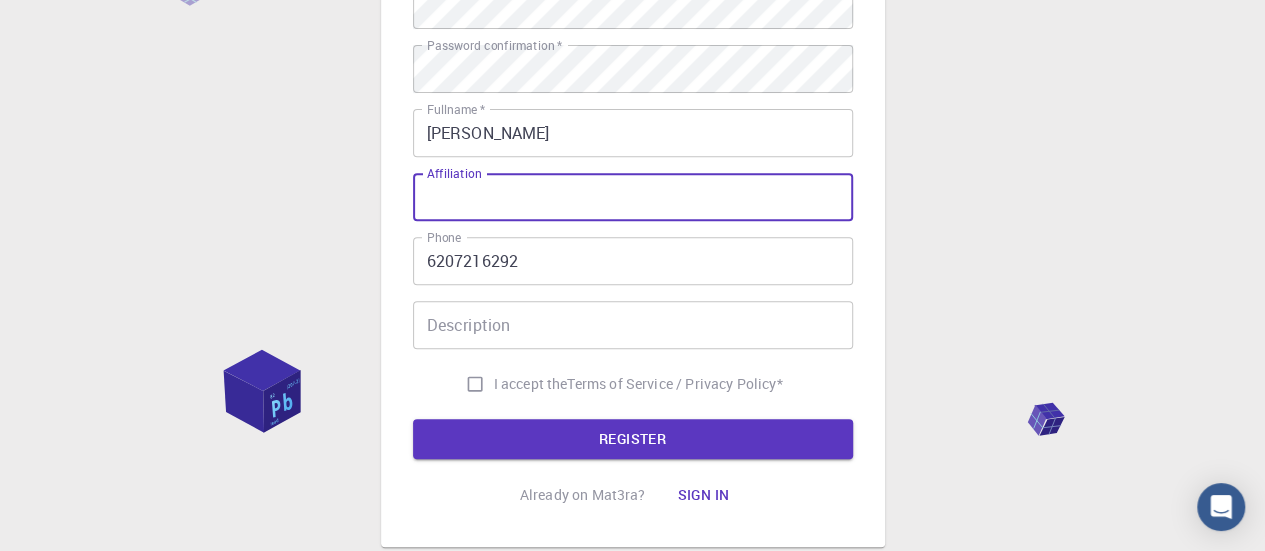 click on "Affiliation" at bounding box center [633, 197] 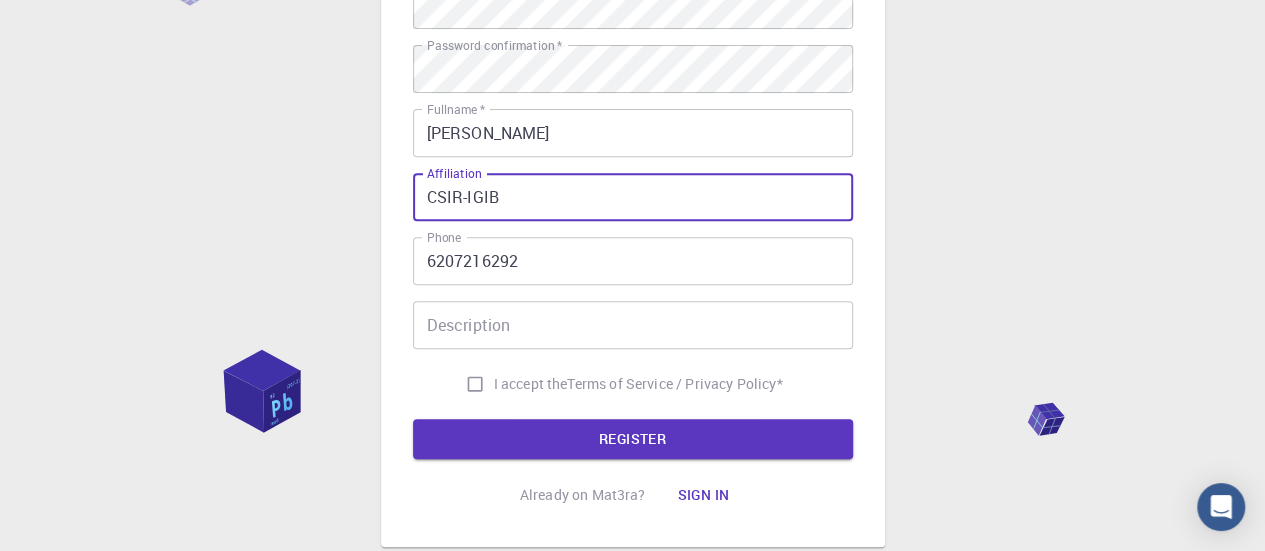 drag, startPoint x: 514, startPoint y: 205, endPoint x: 404, endPoint y: 203, distance: 110.01818 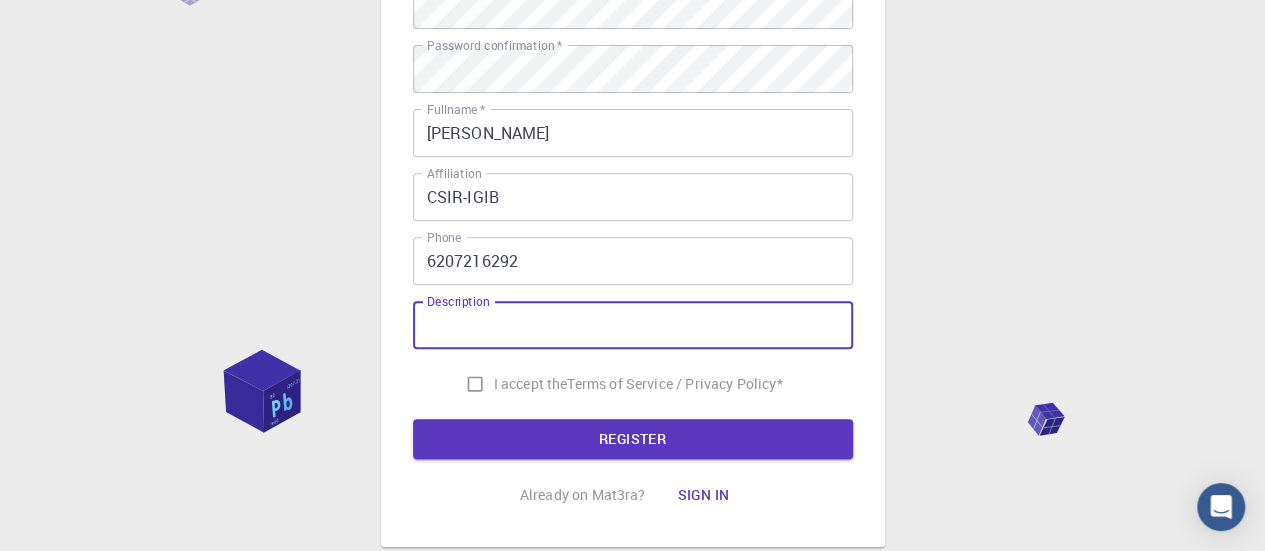 click on "Description" at bounding box center [633, 325] 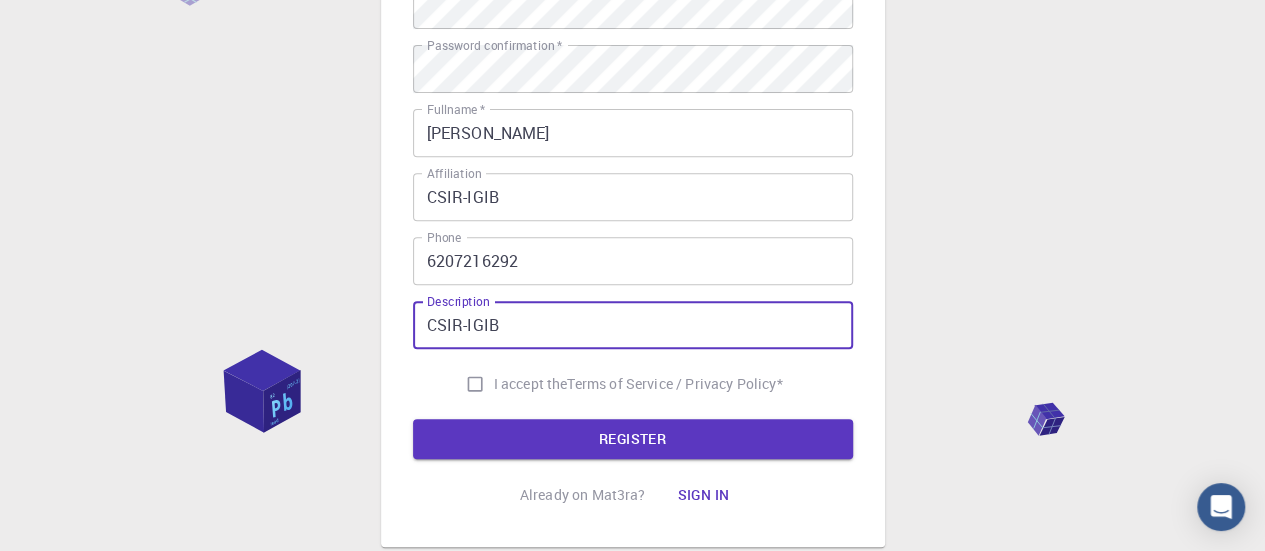 type on "CSIR-IGIB" 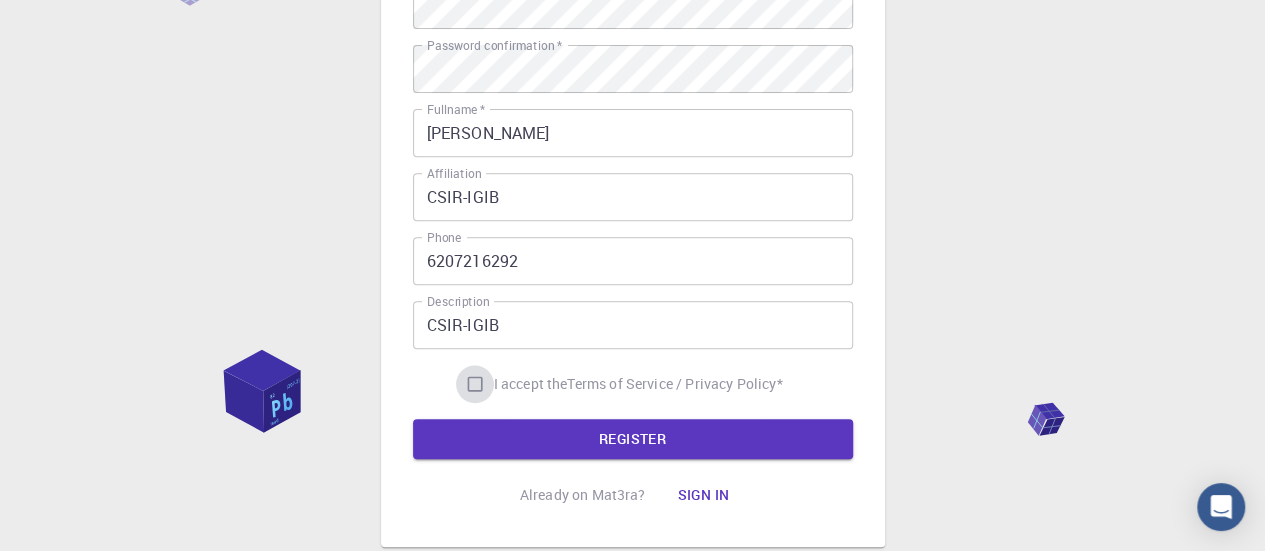click on "I accept the  Terms of Service / Privacy Policy  *" at bounding box center [475, 384] 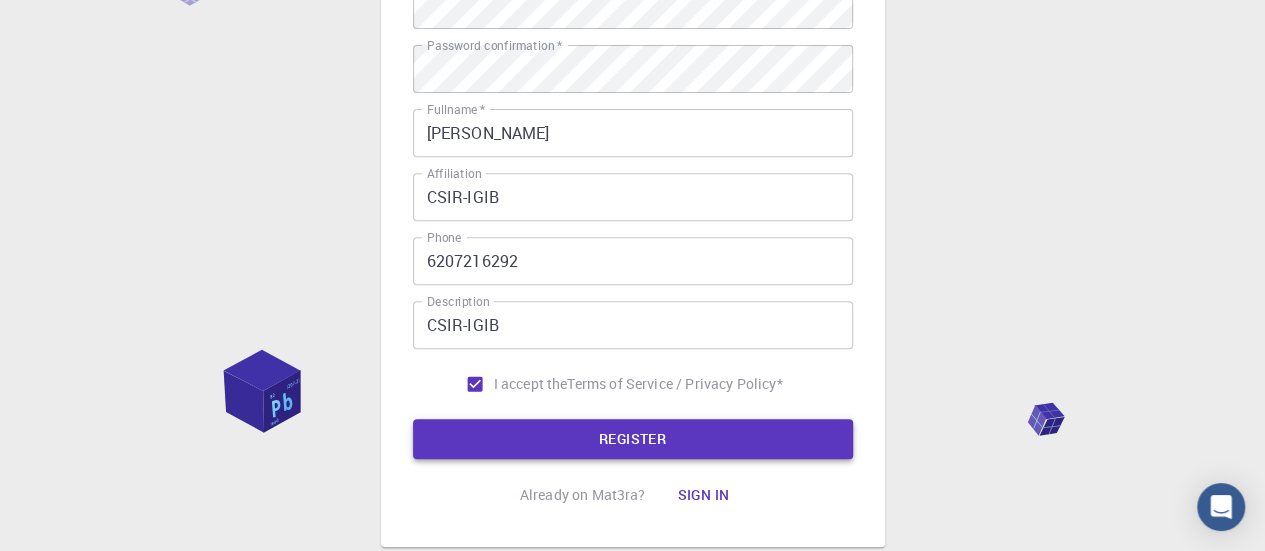 click on "REGISTER" at bounding box center [633, 439] 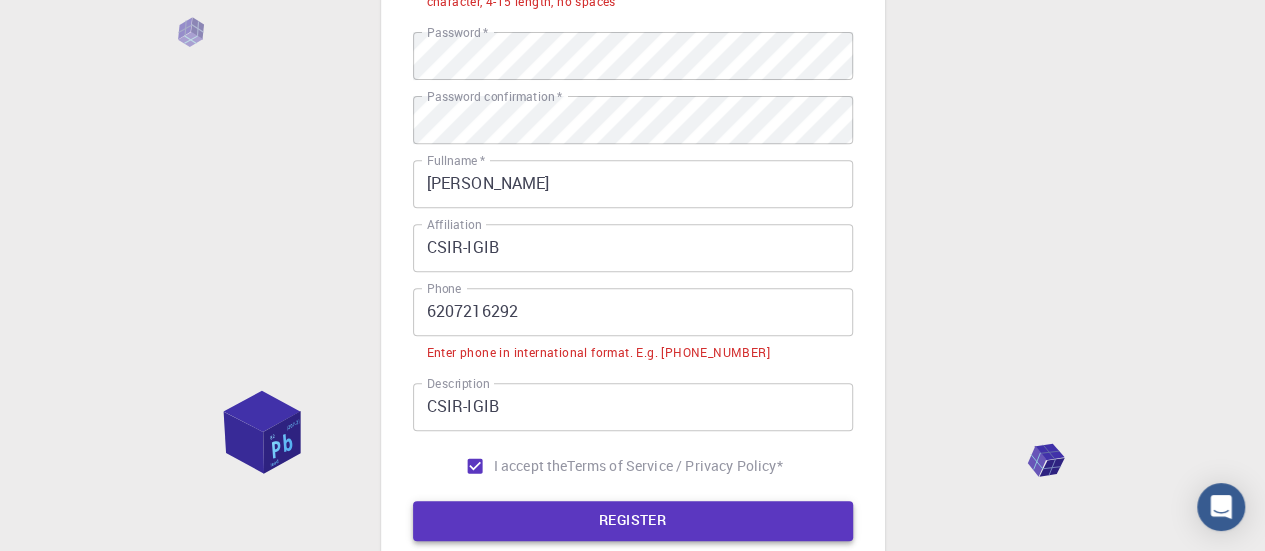 scroll, scrollTop: 390, scrollLeft: 0, axis: vertical 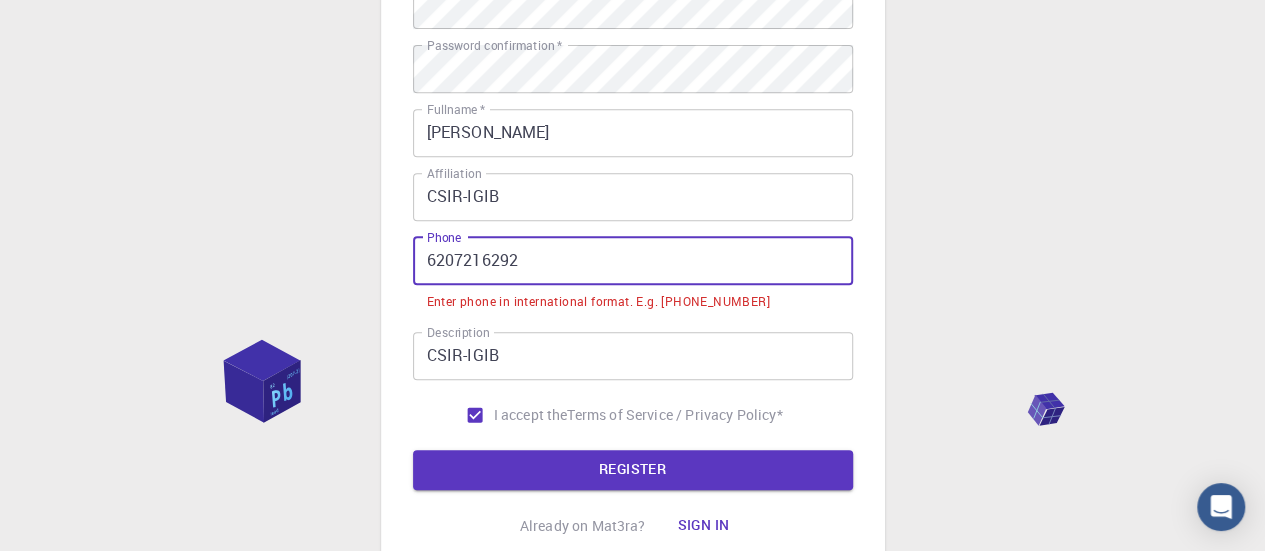 click on "6207216292" at bounding box center [633, 261] 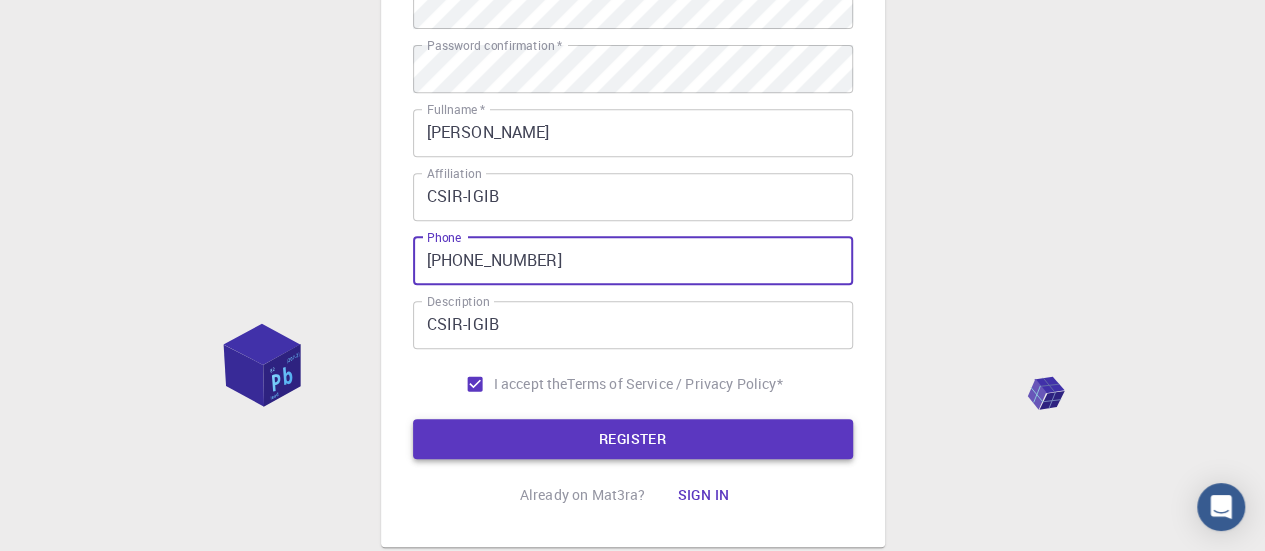 type on "[PHONE_NUMBER]" 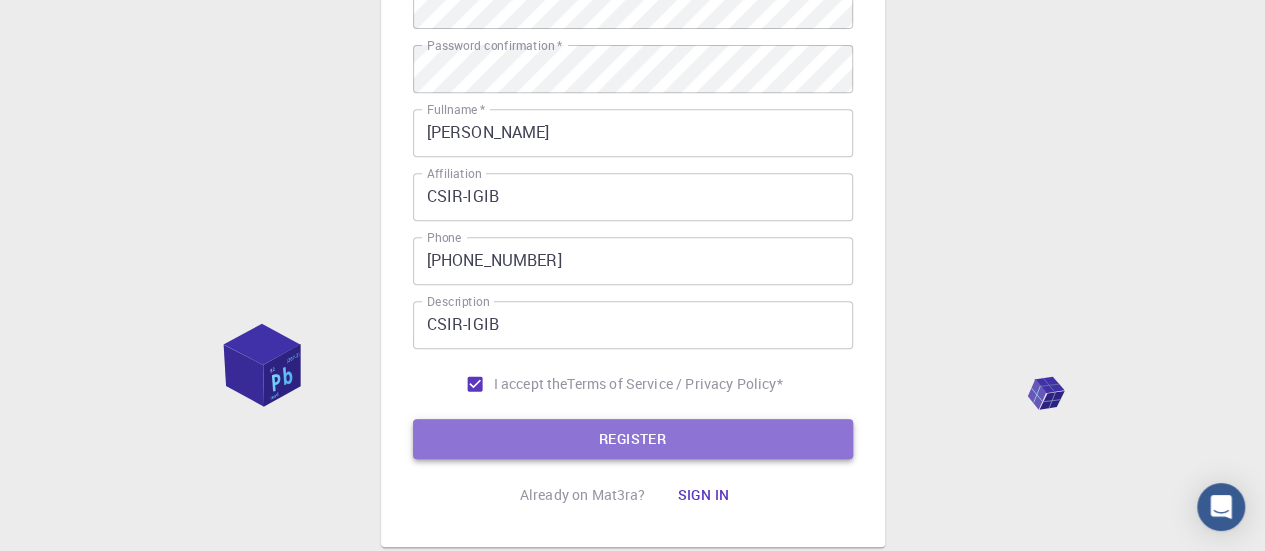 click on "REGISTER" at bounding box center (633, 439) 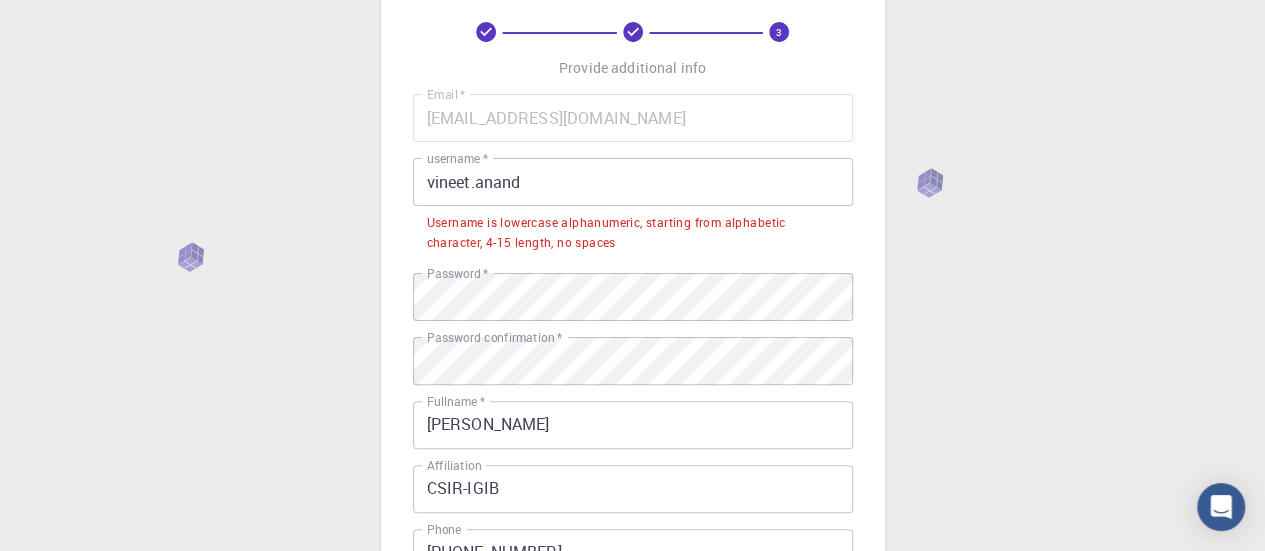 scroll, scrollTop: 96, scrollLeft: 0, axis: vertical 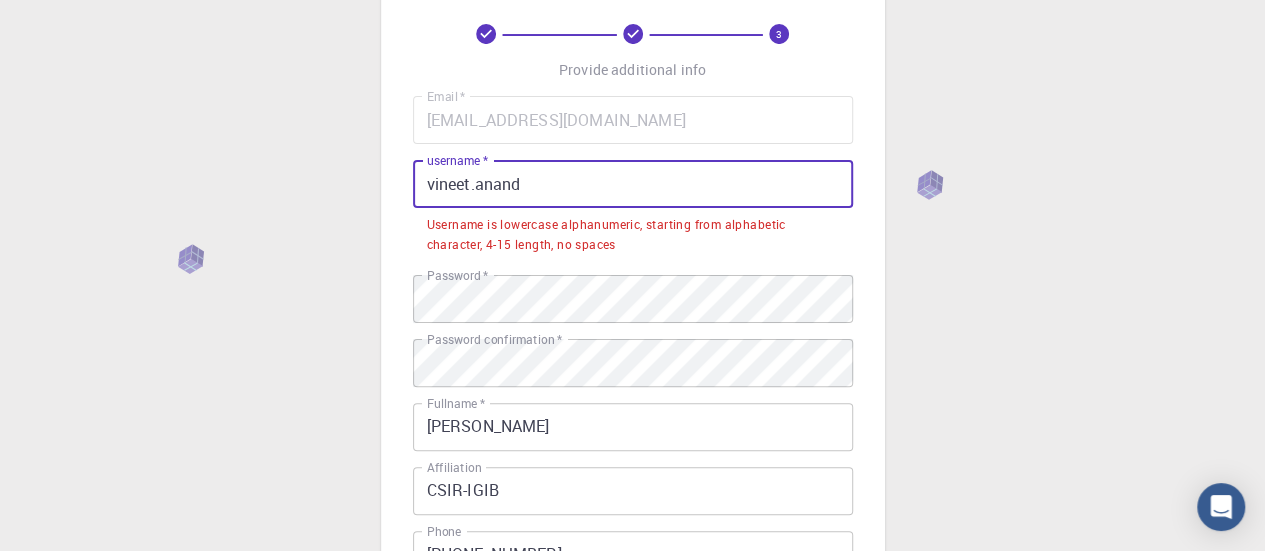 click on "vineet.anand" at bounding box center (633, 184) 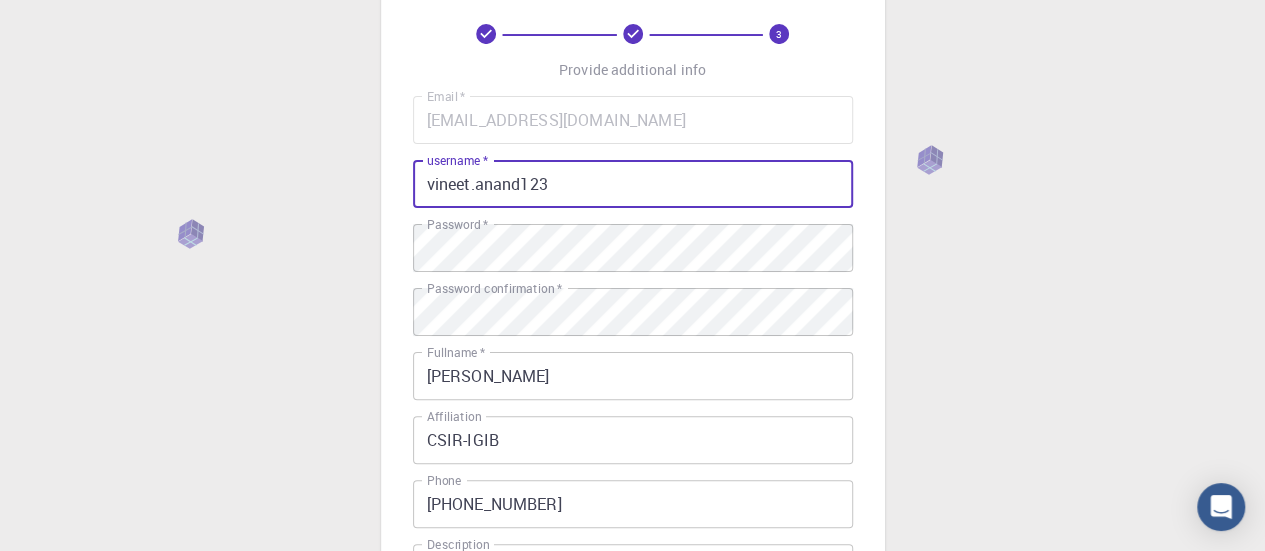 click on "3 Provide additional info Email   * [EMAIL_ADDRESS][DOMAIN_NAME] Email   * username   * vineet.anand123 username   * Password   * Password   * Password confirmation   * Password confirmation   * Fullname   * [PERSON_NAME] Fullname   * Affiliation CSIR-IGIB Affiliation Phone [PHONE_NUMBER] Phone Description CSIR-IGIB Description I accept the  Terms of Service / Privacy Policy  * REGISTER Already on Mat3ra? Sign in ©  2025   Exabyte Inc.   All rights reserved. Platform version  [DATE] . Documentation Video Tutorials Terms of service Privacy statement" at bounding box center [632, 413] 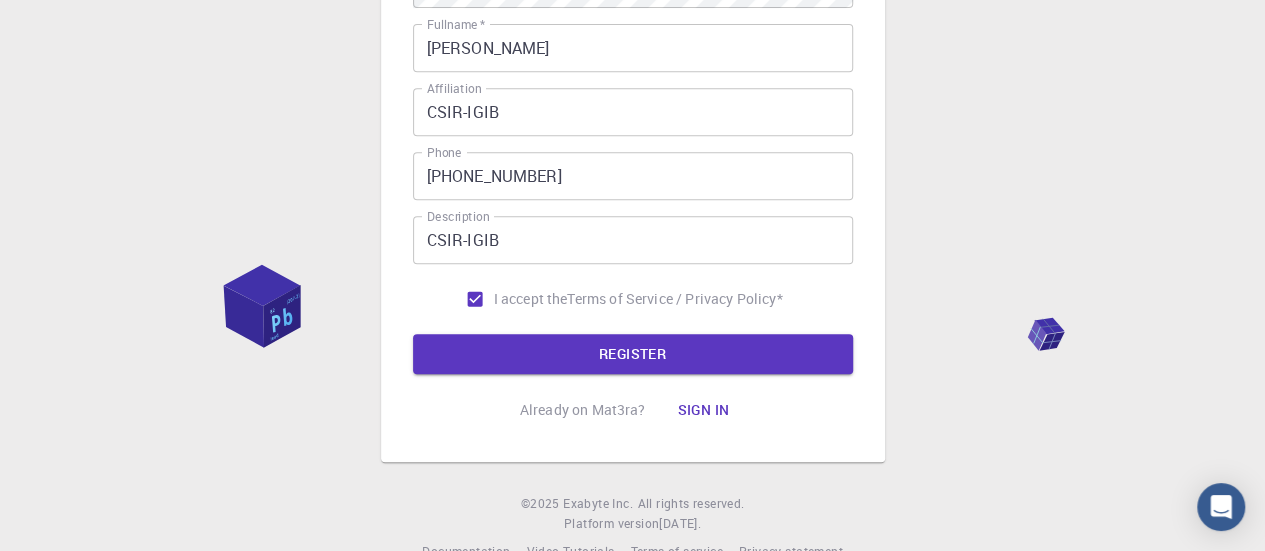 scroll, scrollTop: 424, scrollLeft: 0, axis: vertical 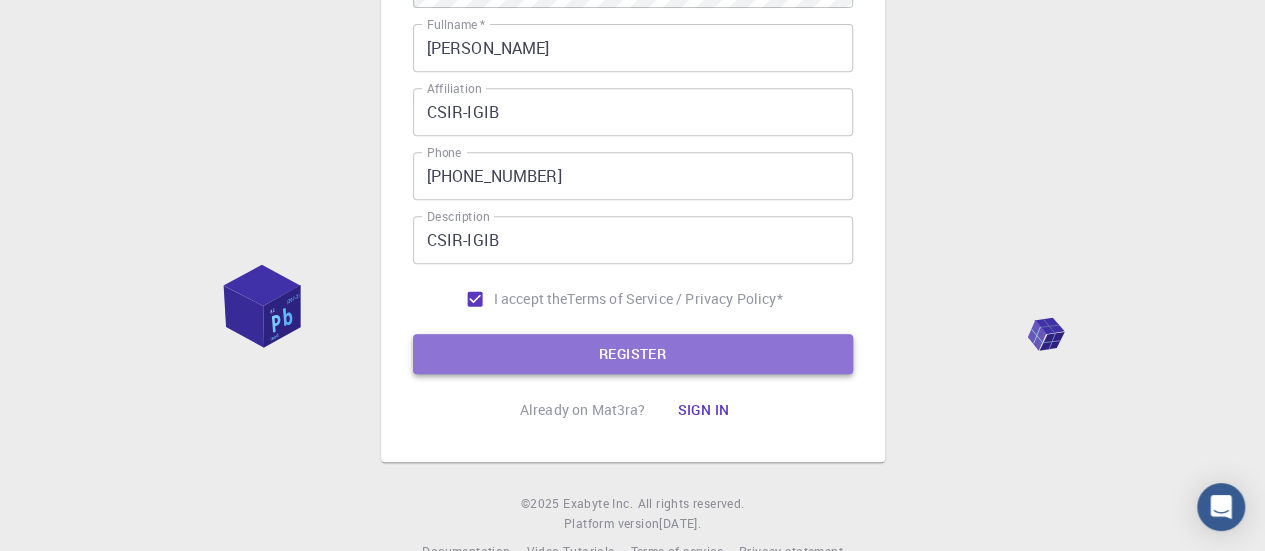 click on "REGISTER" at bounding box center [633, 354] 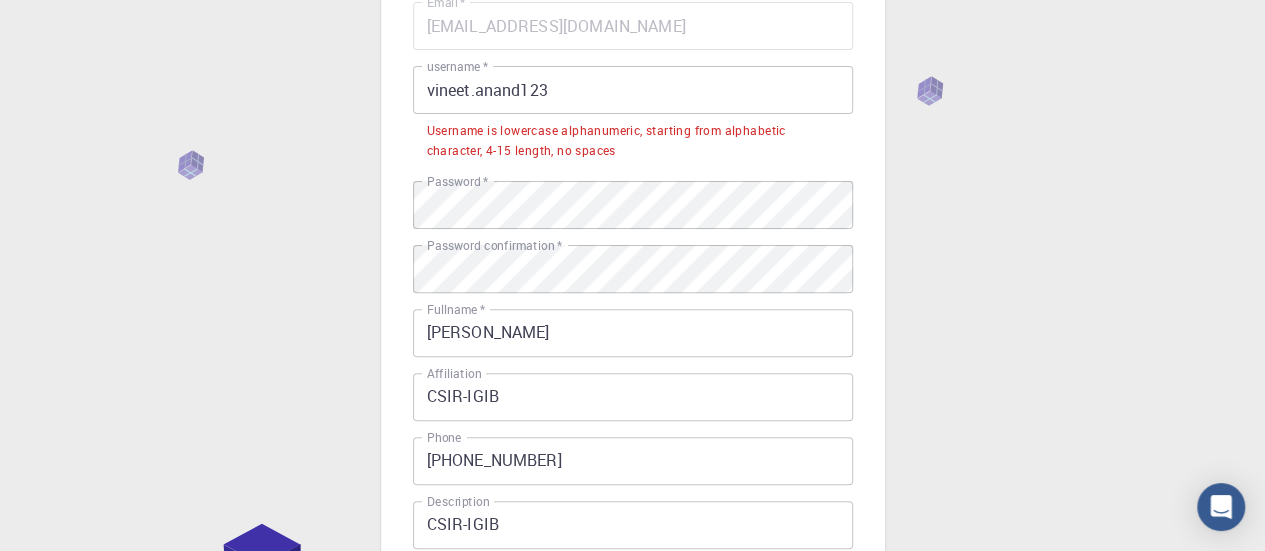 scroll, scrollTop: 189, scrollLeft: 0, axis: vertical 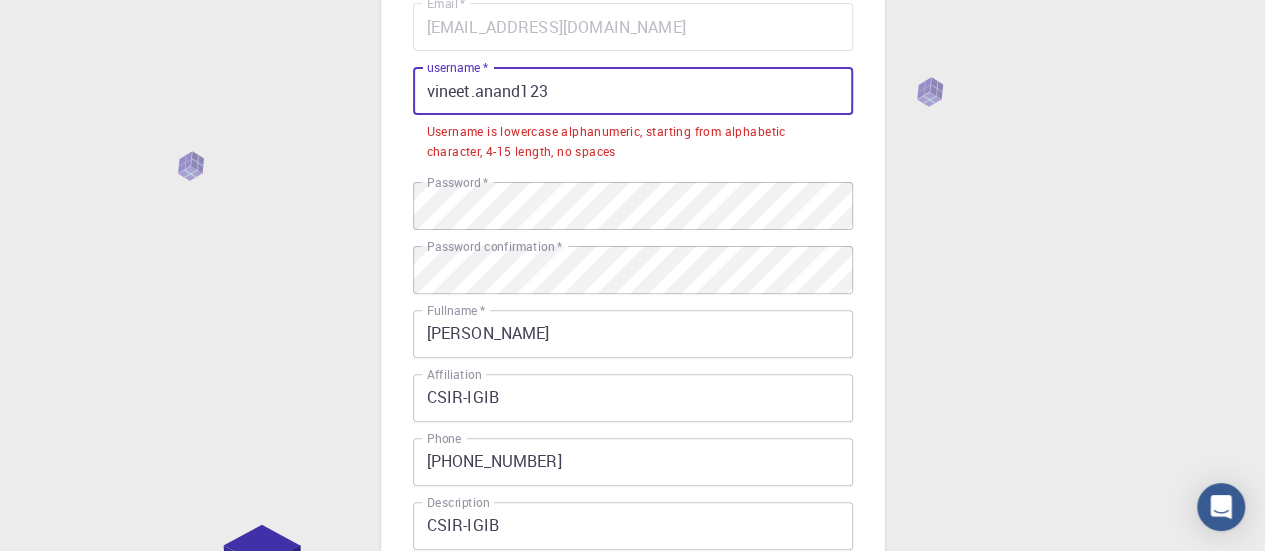 click on "vineet.anand123" at bounding box center [633, 91] 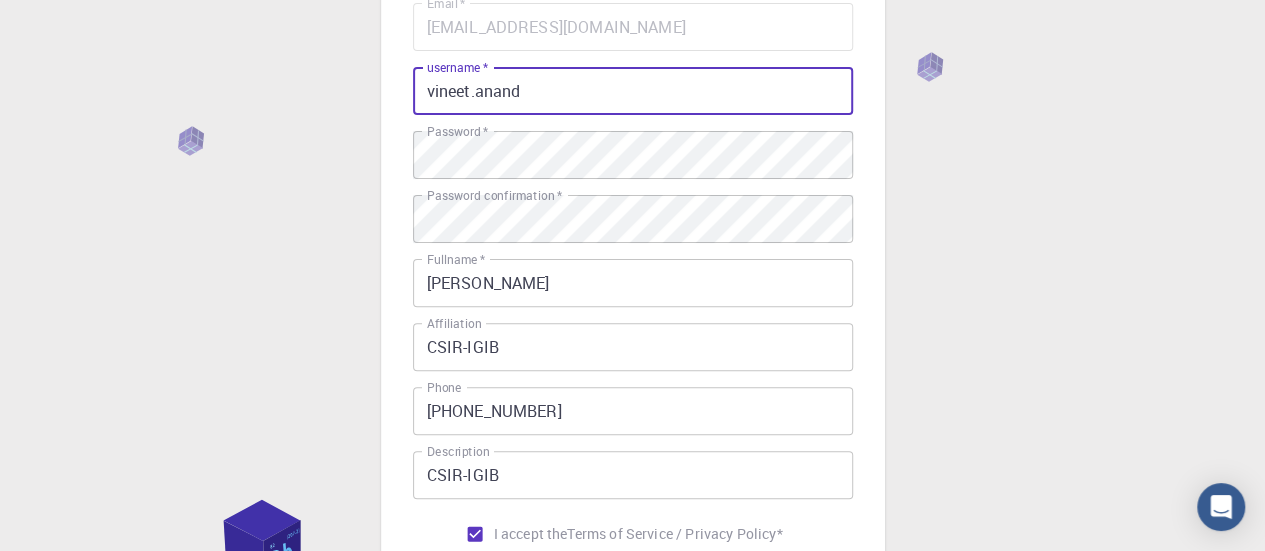 click on "vineet.anand" at bounding box center (633, 91) 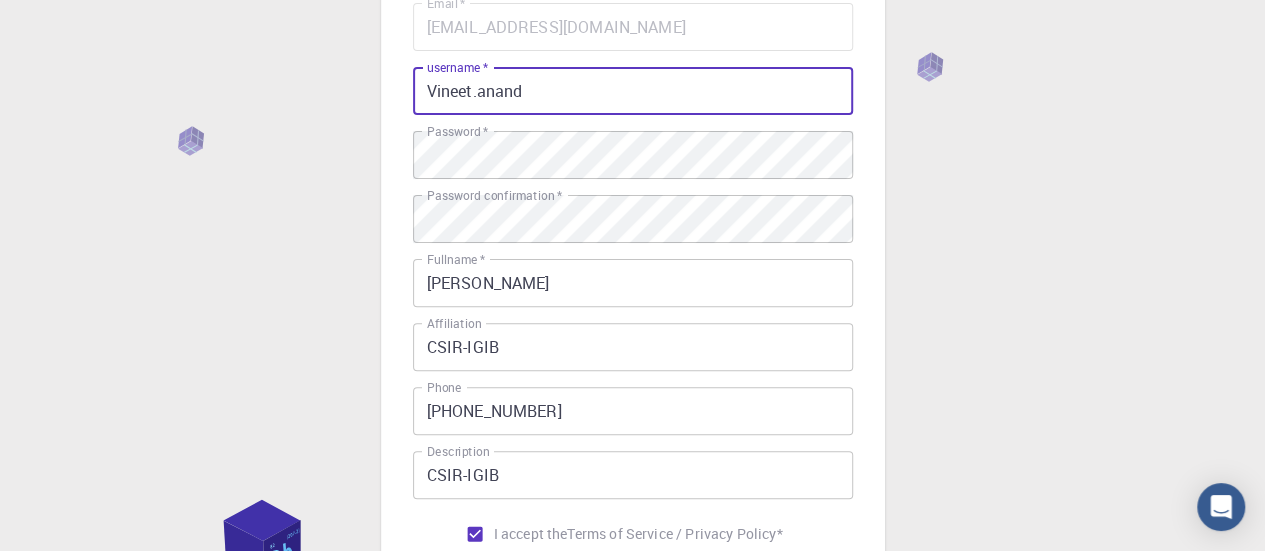 click on "Vineet.anand" at bounding box center [633, 91] 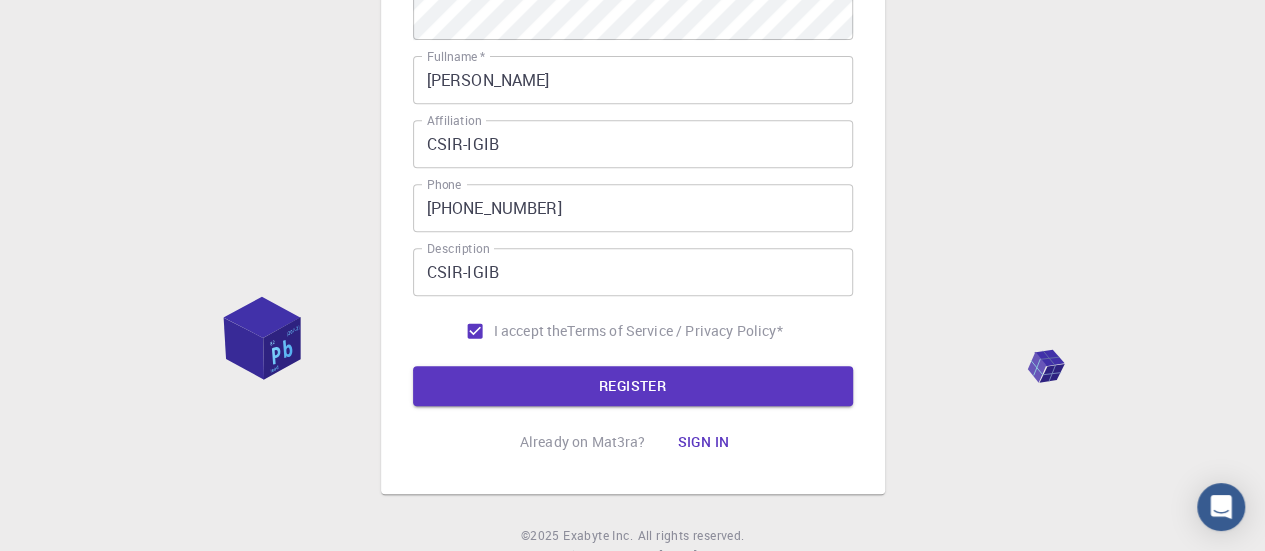 scroll, scrollTop: 400, scrollLeft: 0, axis: vertical 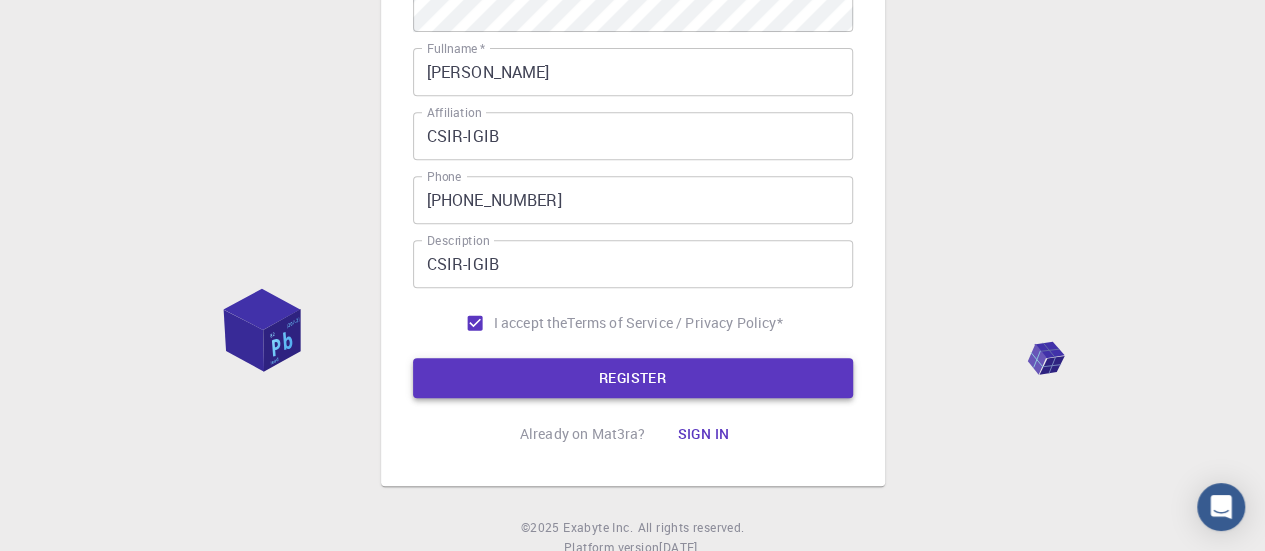 type on "Vineet.anand123" 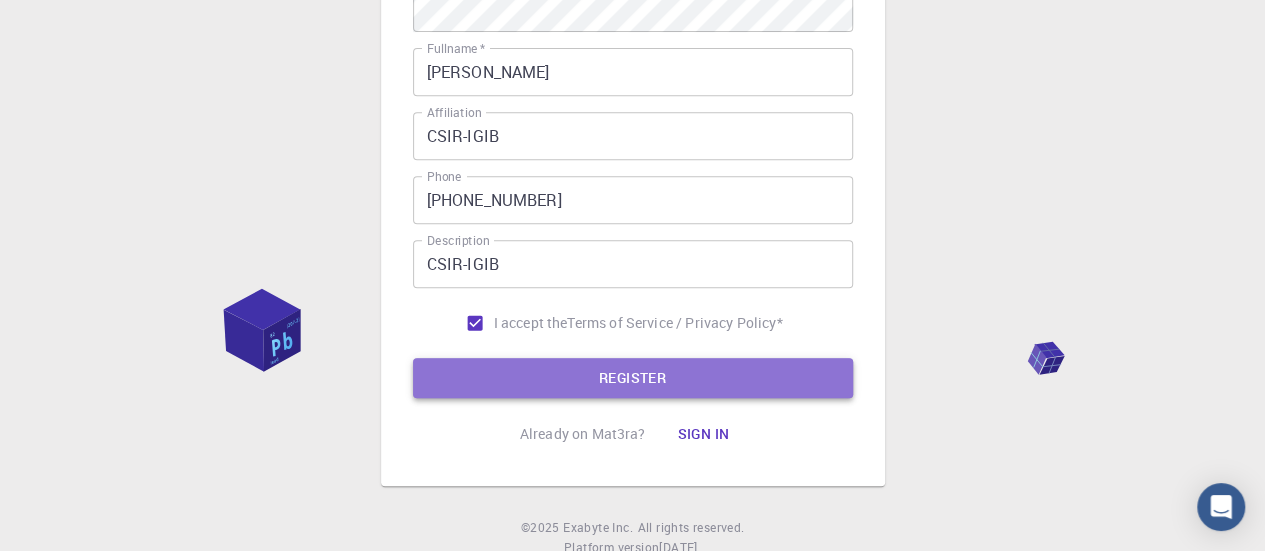 click on "REGISTER" at bounding box center [633, 378] 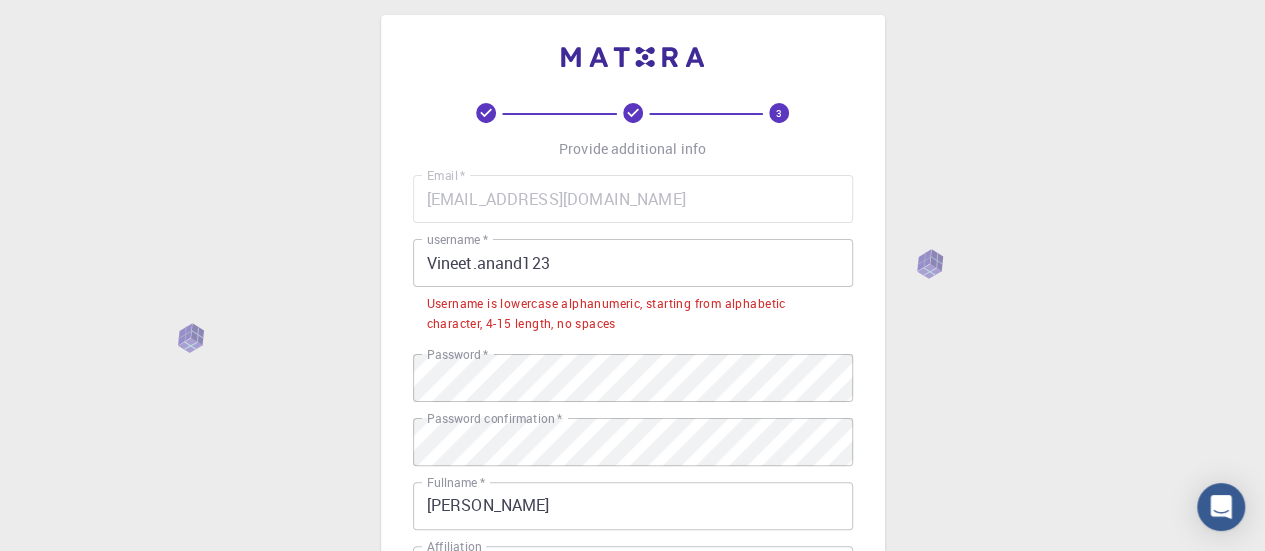 scroll, scrollTop: 16, scrollLeft: 0, axis: vertical 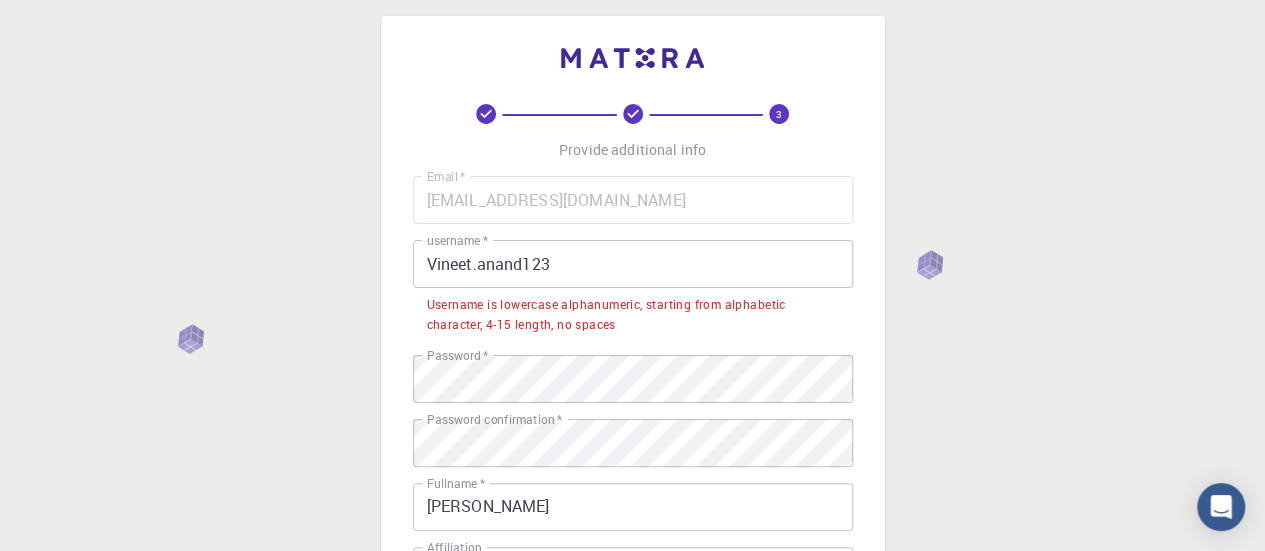 type 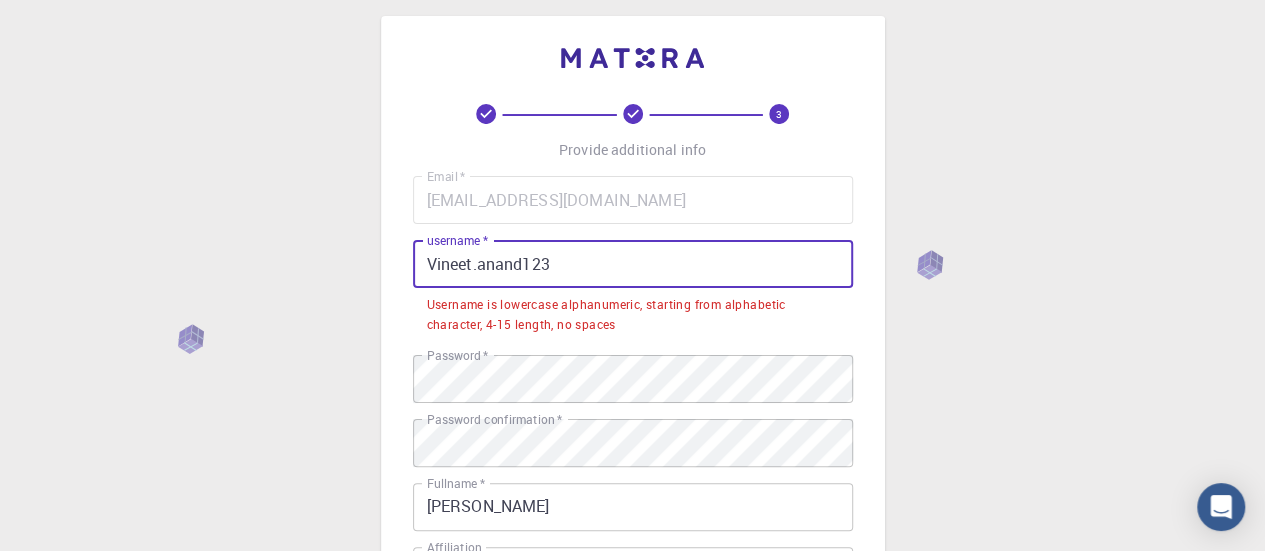 click on "Vineet.anand123" at bounding box center (633, 264) 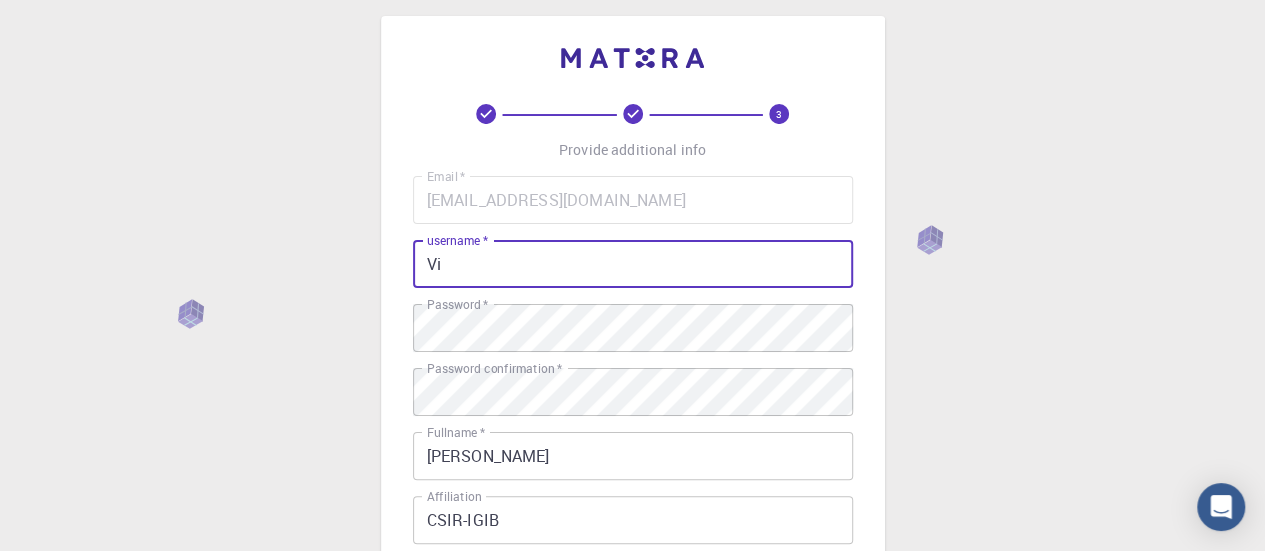 type on "V" 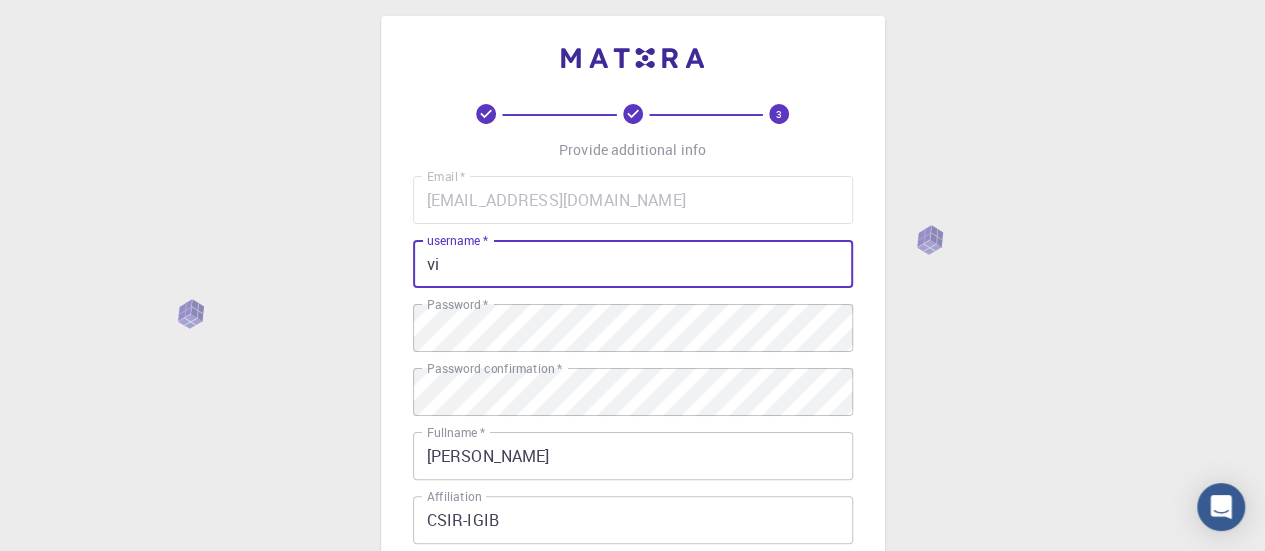 type on "v" 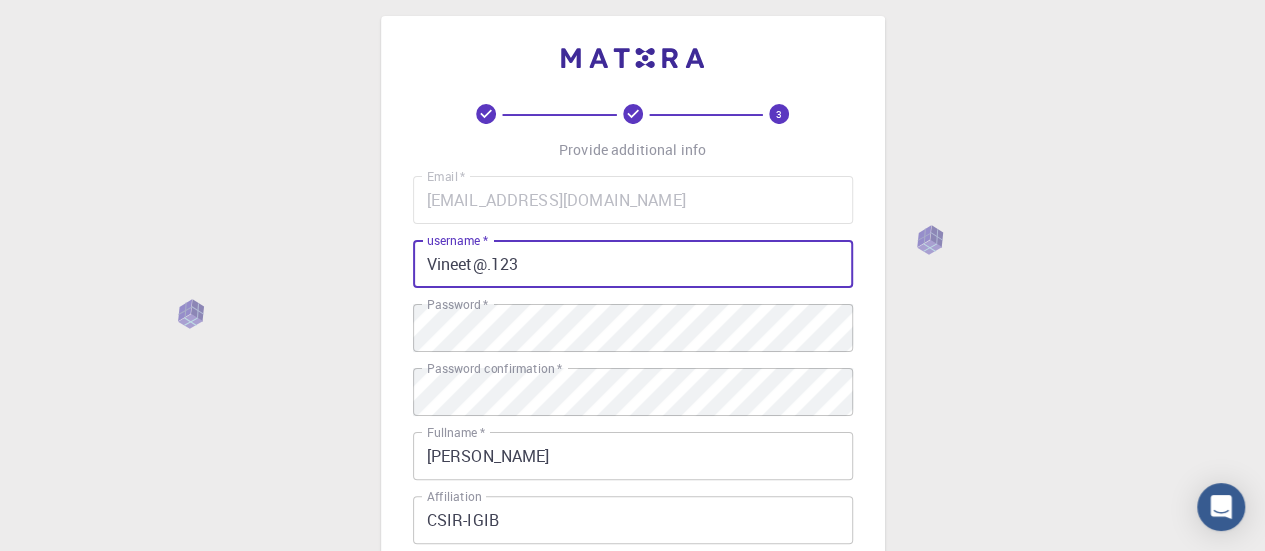 scroll, scrollTop: 468, scrollLeft: 0, axis: vertical 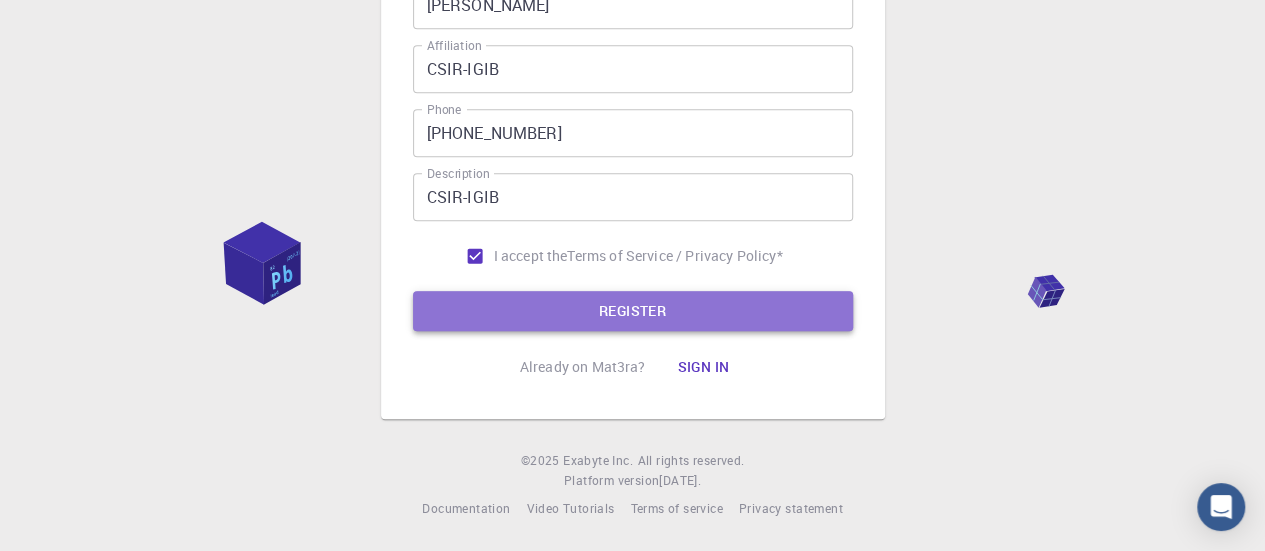 click on "REGISTER" at bounding box center [633, 311] 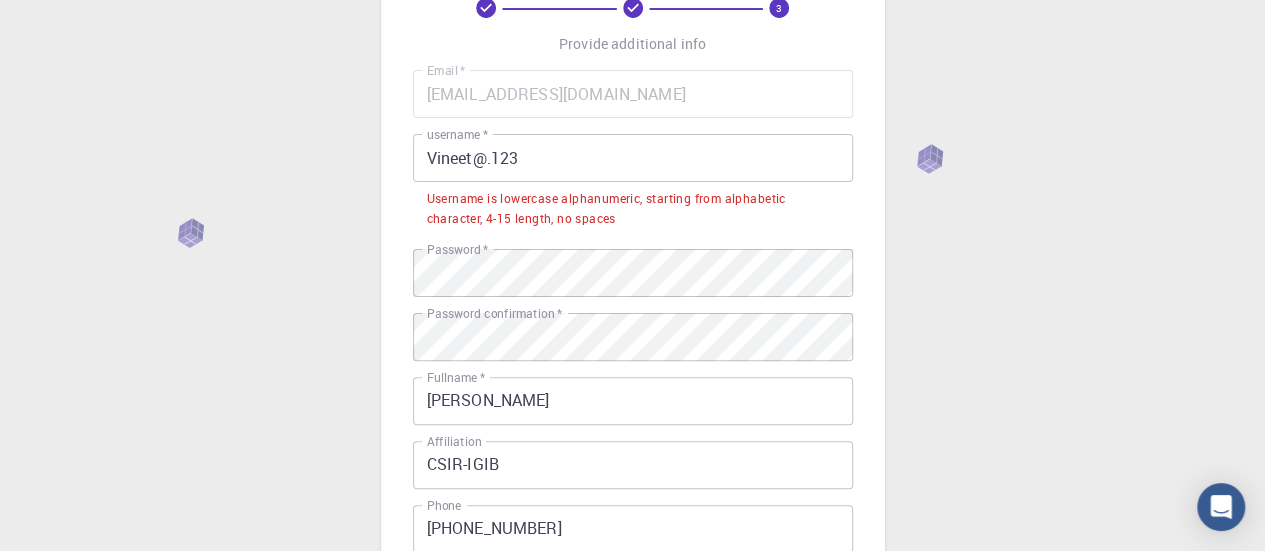 scroll, scrollTop: 0, scrollLeft: 0, axis: both 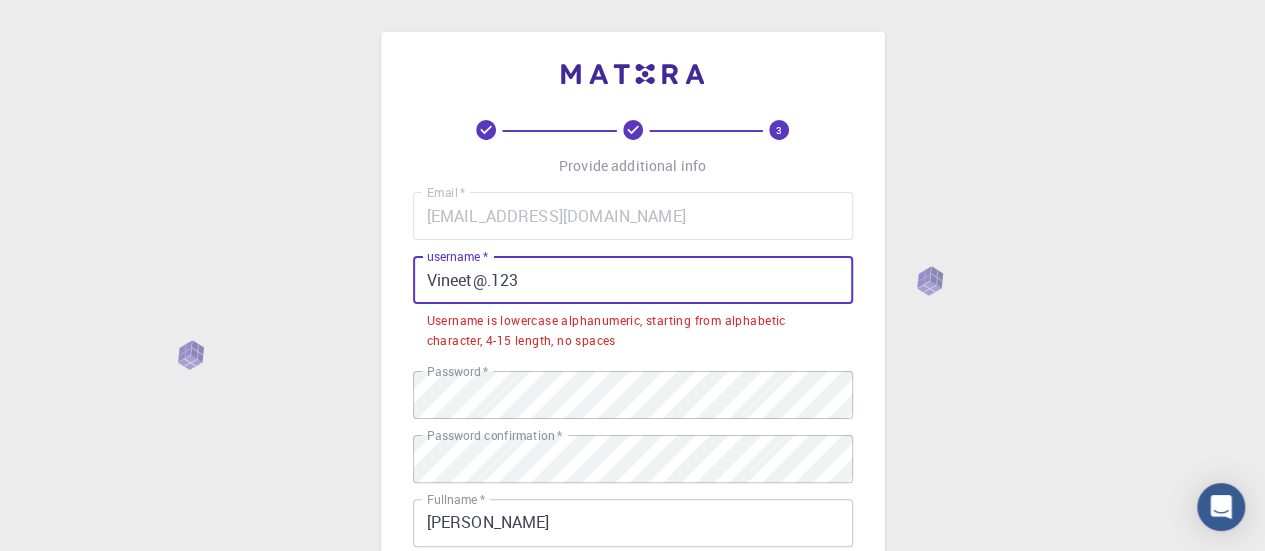 click on "Vineet@.123" at bounding box center [633, 280] 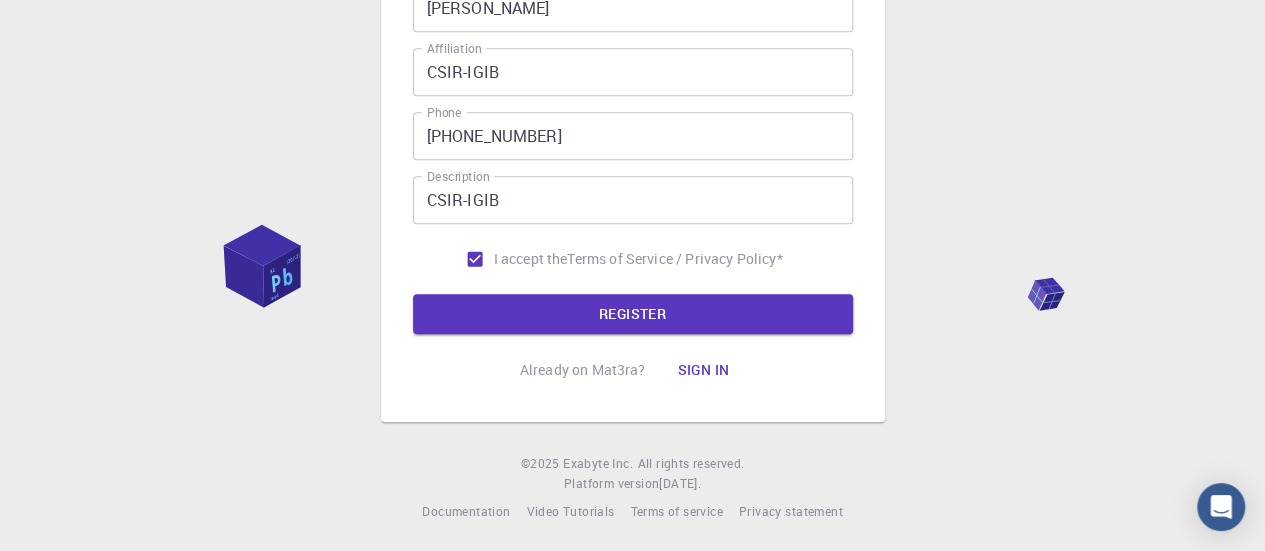 scroll, scrollTop: 468, scrollLeft: 0, axis: vertical 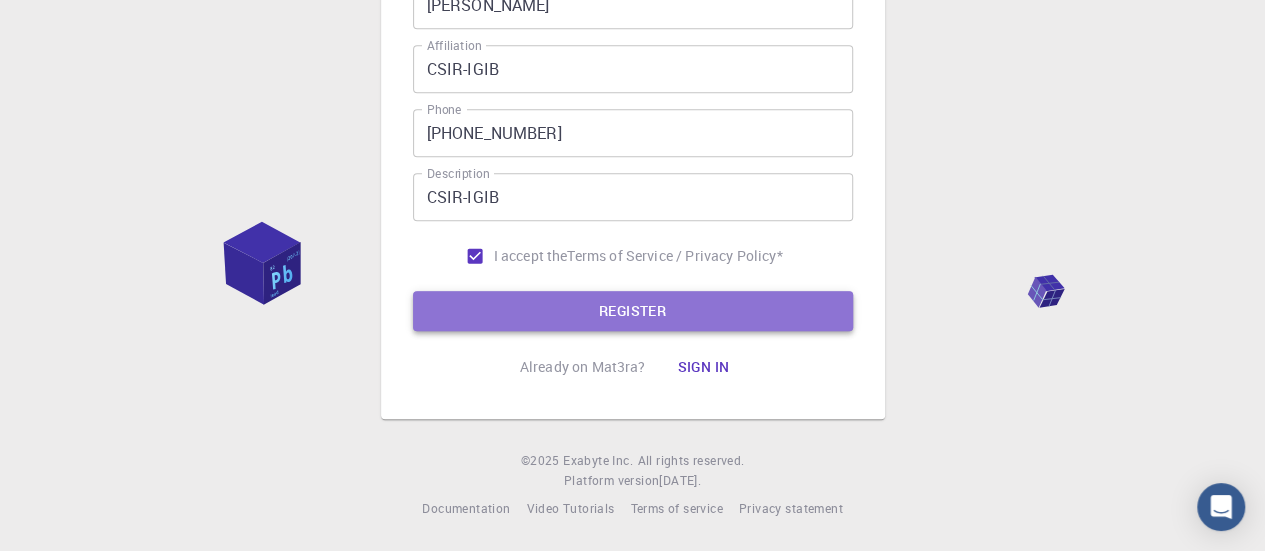 click on "REGISTER" at bounding box center (633, 311) 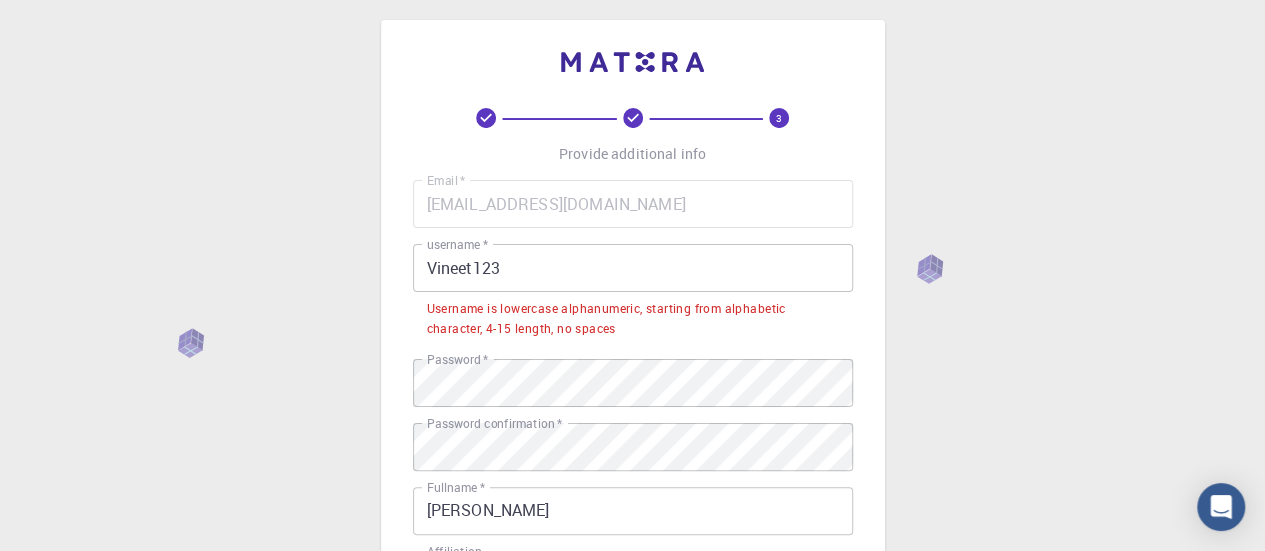 scroll, scrollTop: 11, scrollLeft: 0, axis: vertical 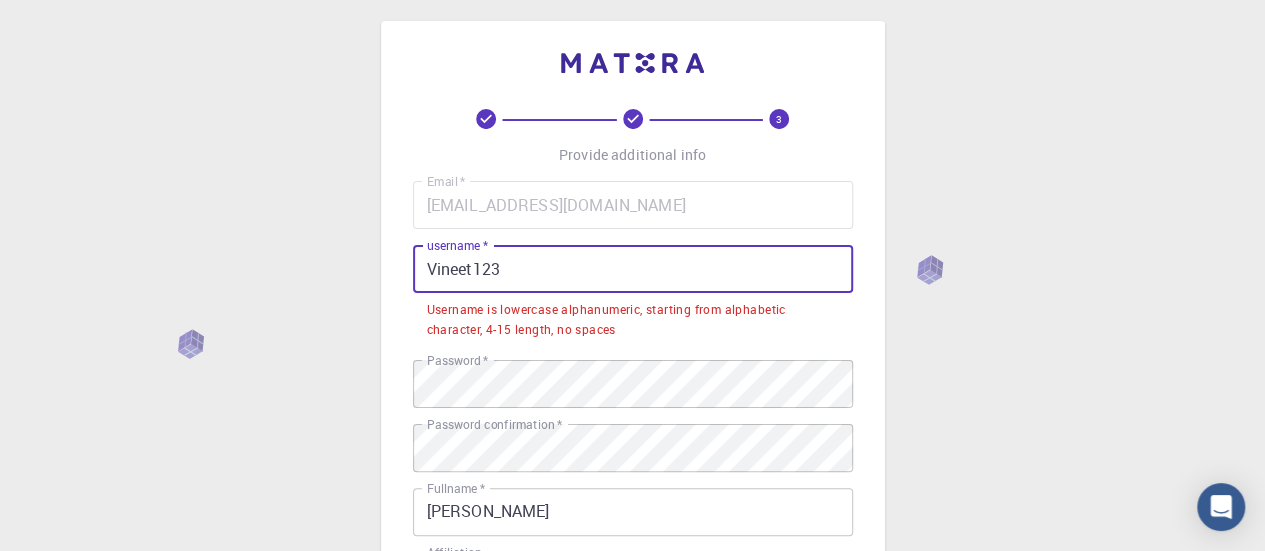 click on "Vineet123" at bounding box center (633, 269) 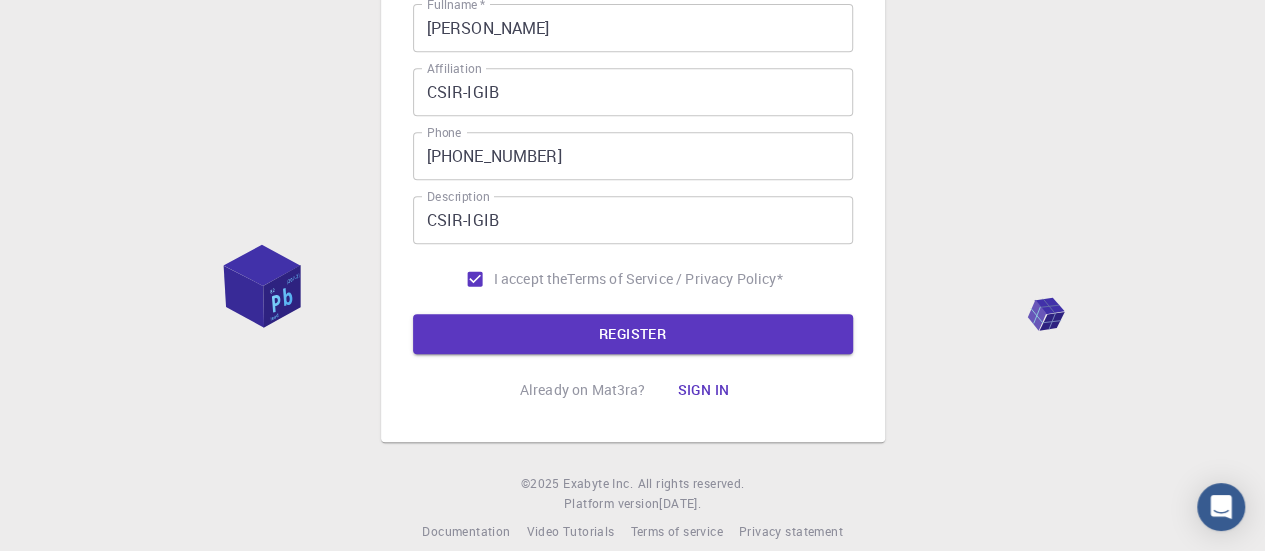 scroll, scrollTop: 455, scrollLeft: 0, axis: vertical 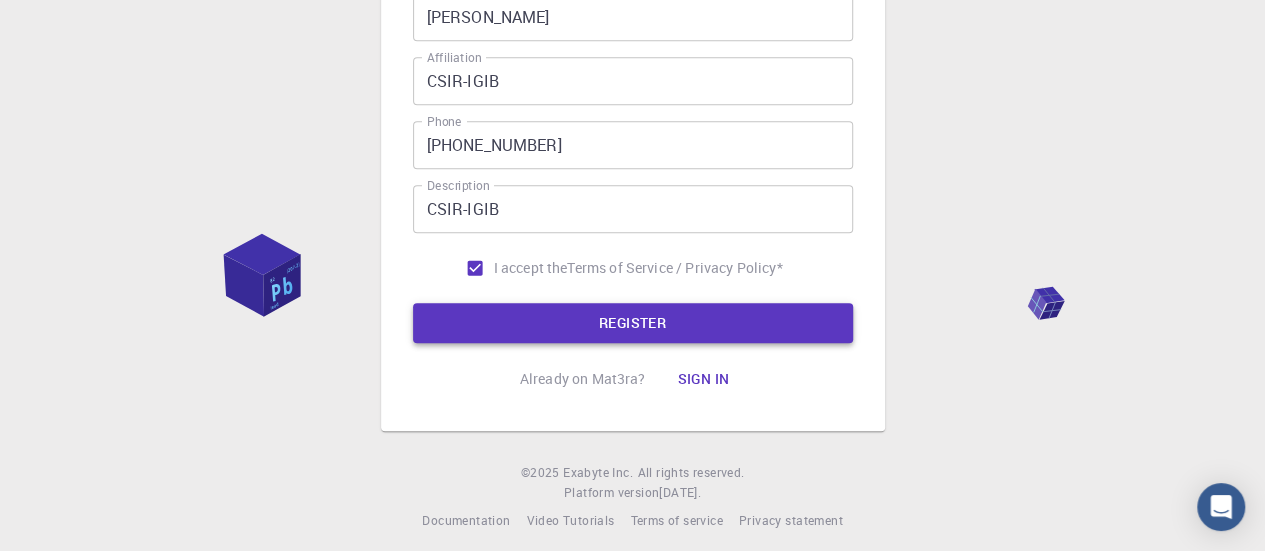 type on "VINEET123" 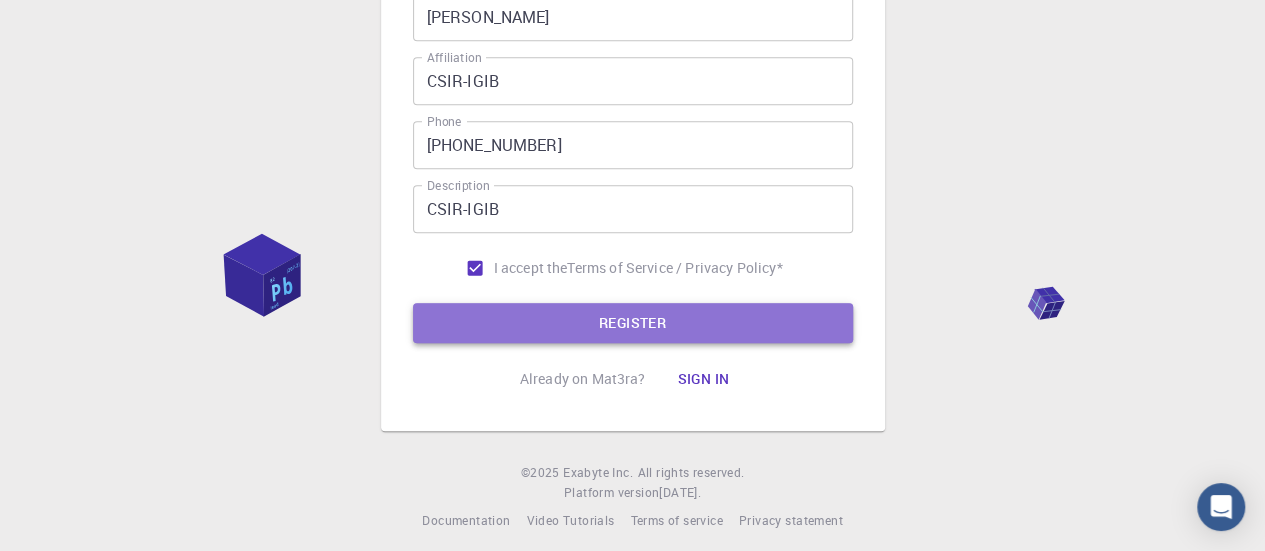 click on "REGISTER" at bounding box center [633, 323] 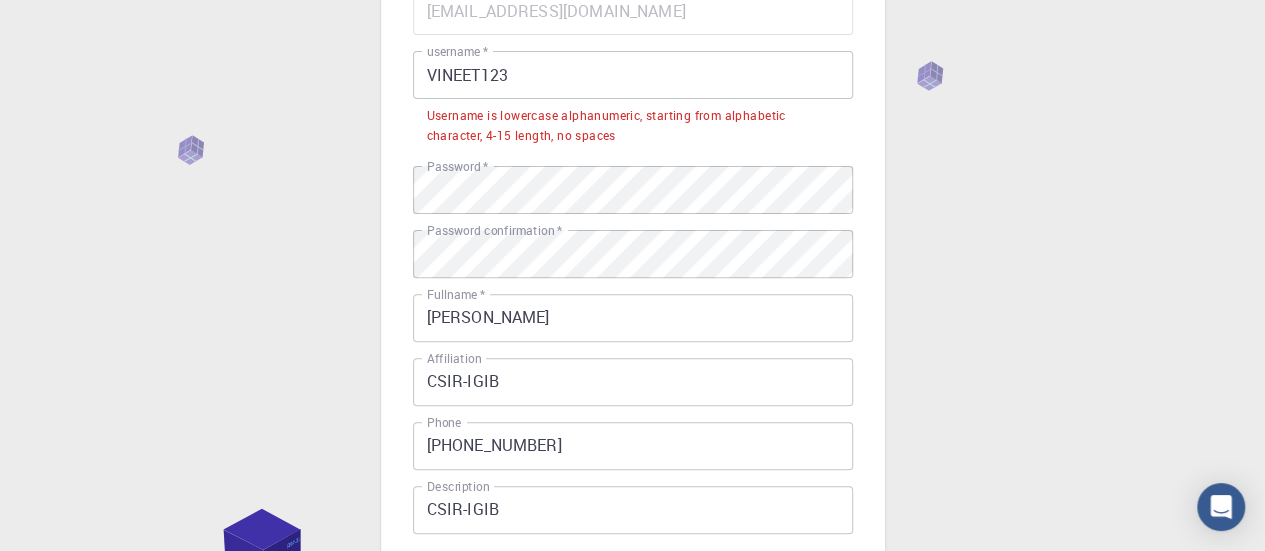 scroll, scrollTop: 184, scrollLeft: 0, axis: vertical 